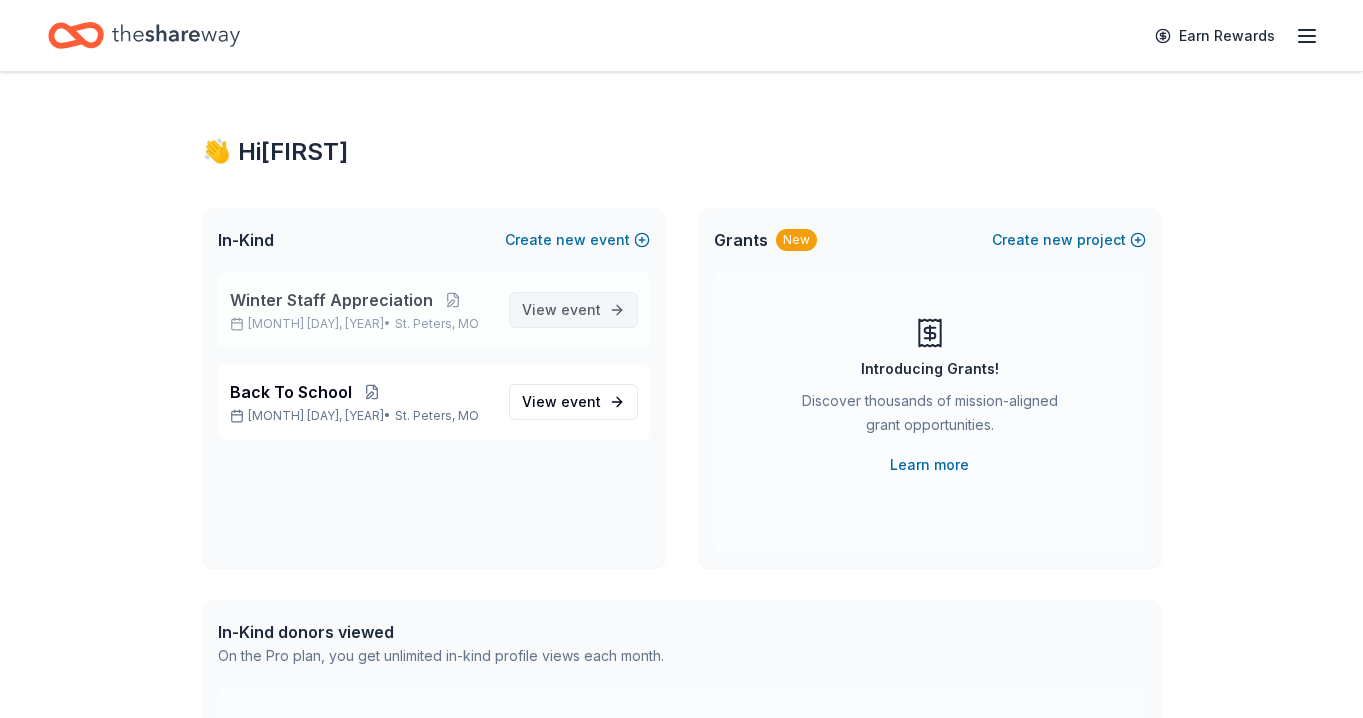scroll, scrollTop: 0, scrollLeft: 0, axis: both 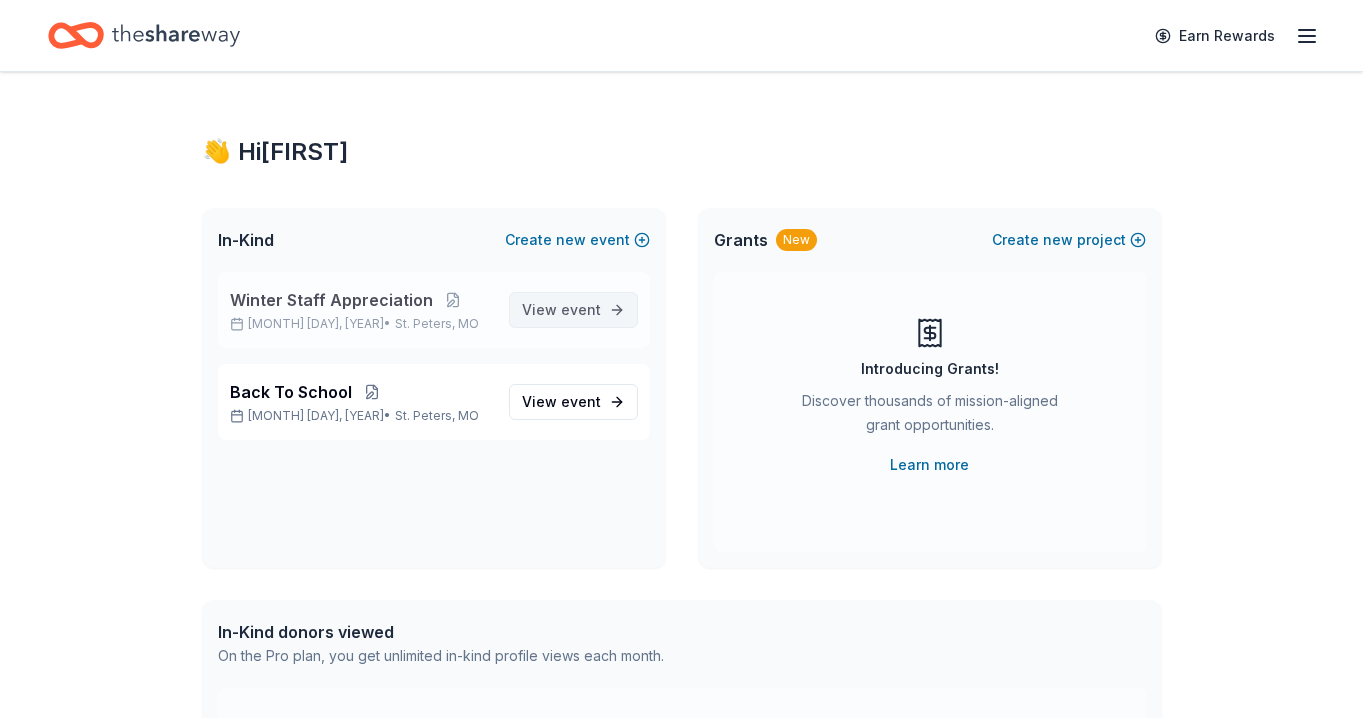 click on "event" at bounding box center (581, 309) 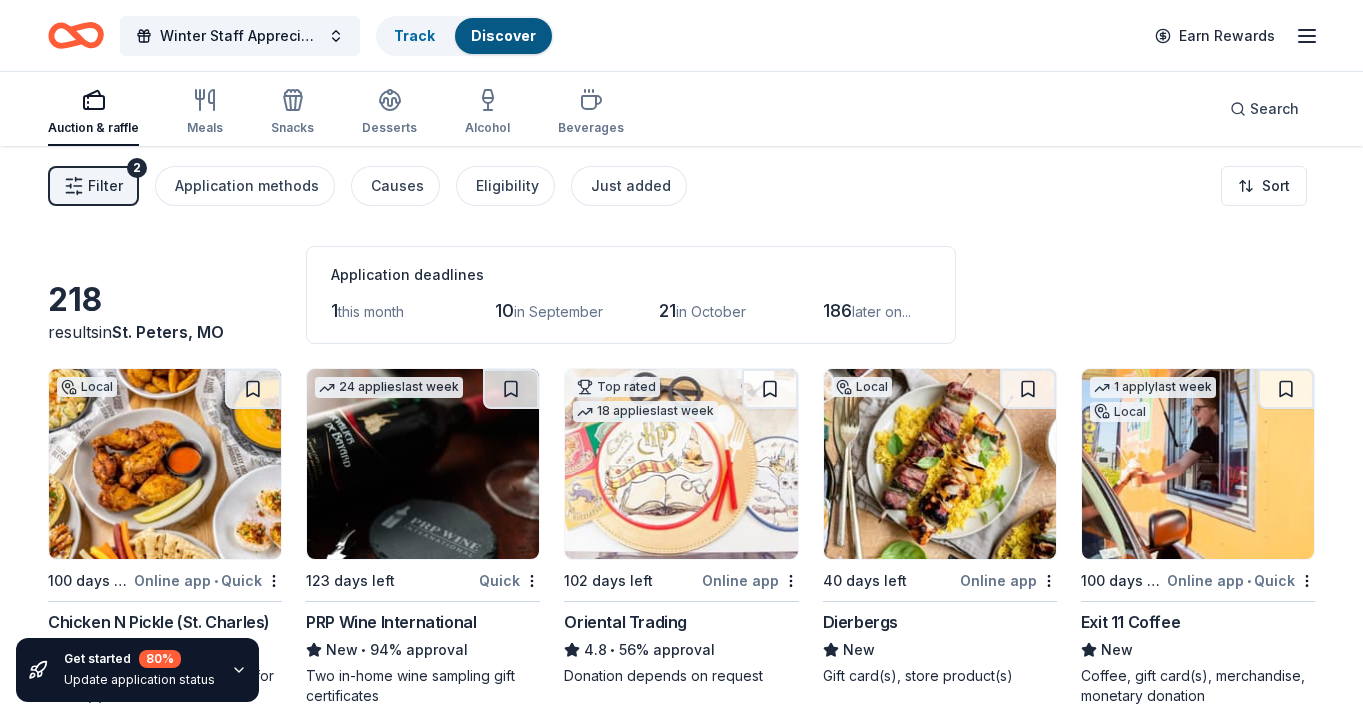 click 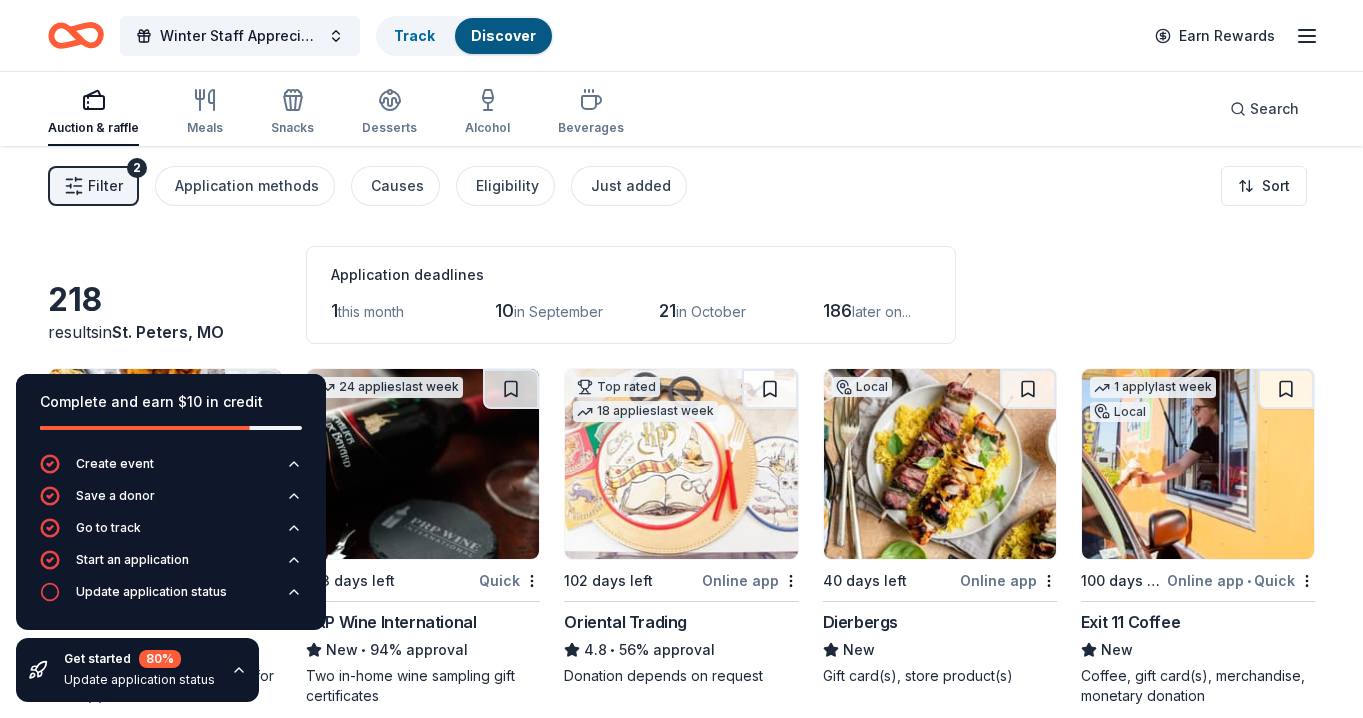 click on "Filter 2 Application methods Causes Eligibility Just added Sort" at bounding box center (681, 186) 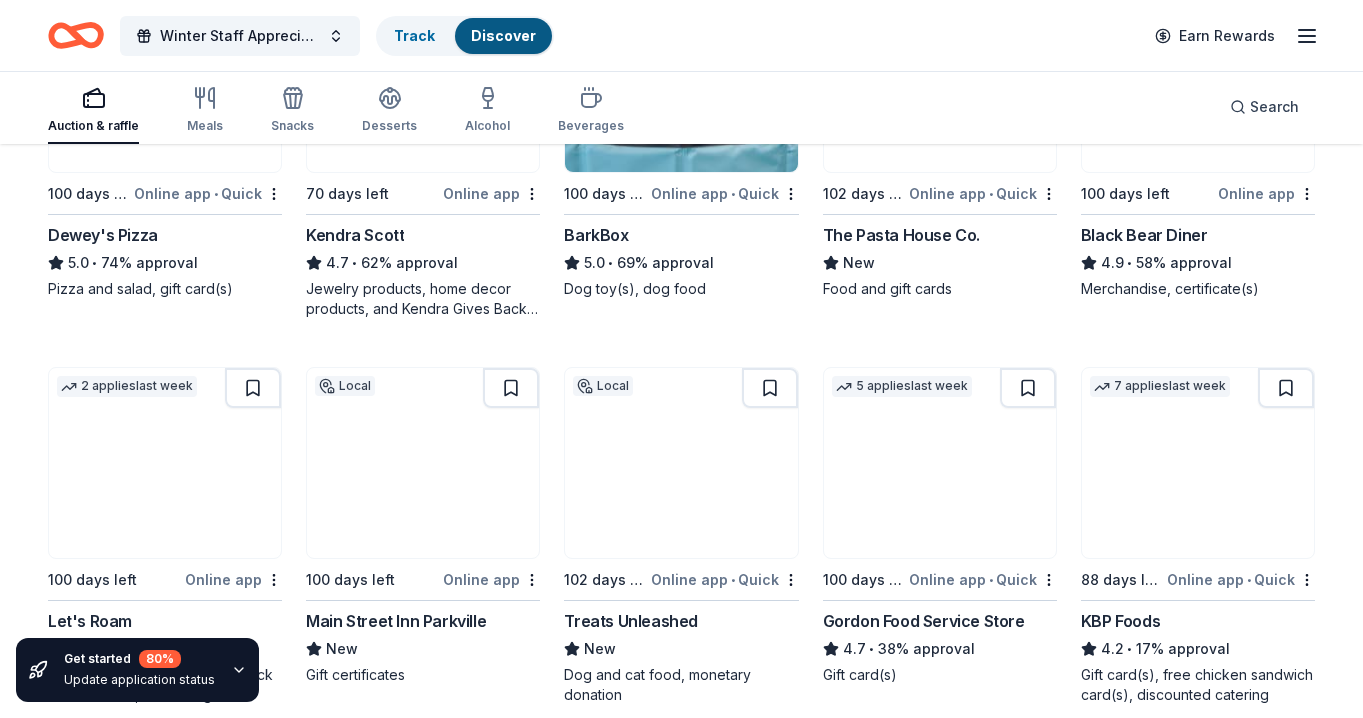 scroll, scrollTop: 777, scrollLeft: 0, axis: vertical 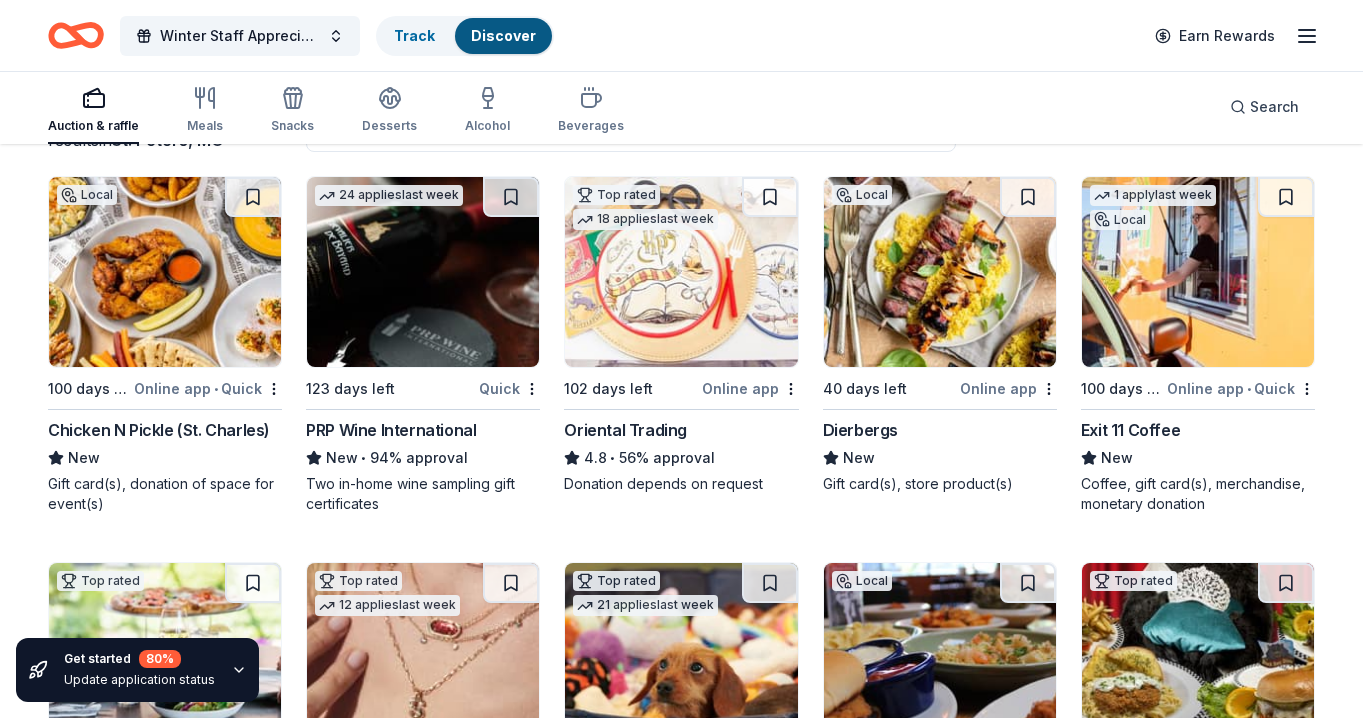 click on "Online app" at bounding box center (1008, 388) 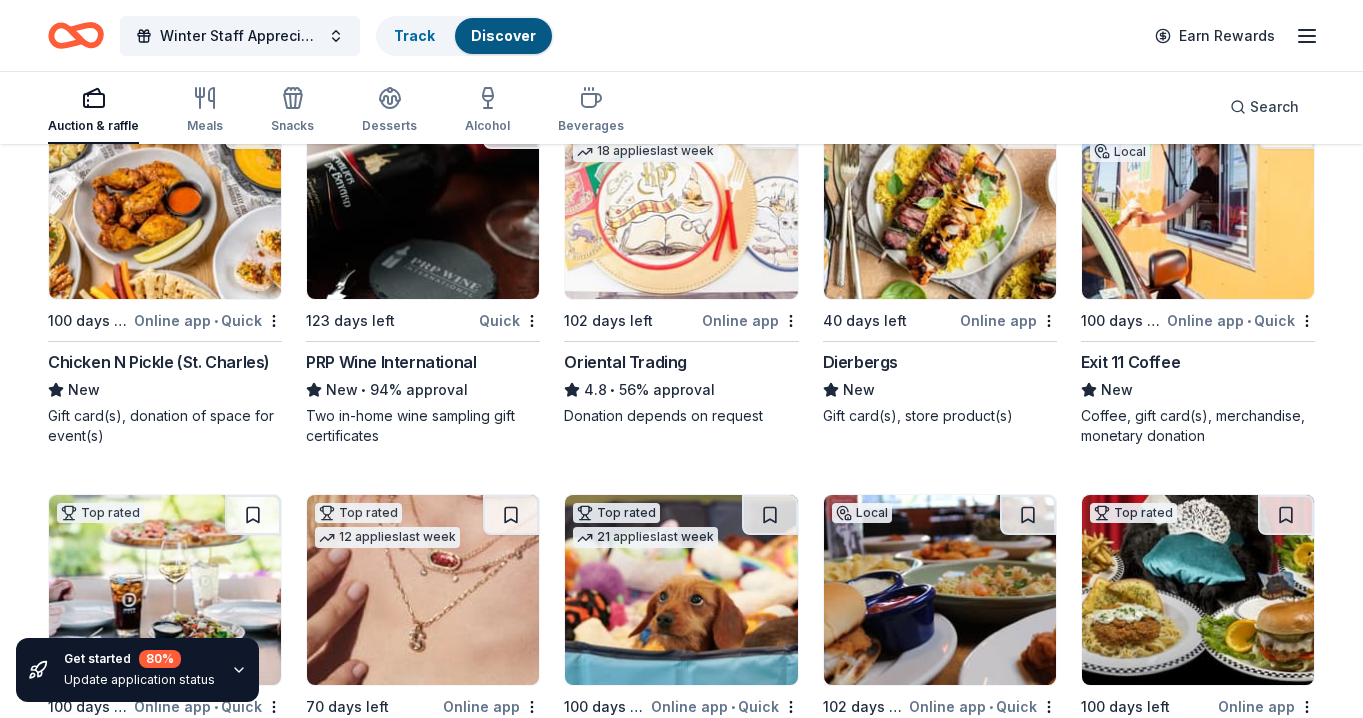 scroll, scrollTop: 266, scrollLeft: 0, axis: vertical 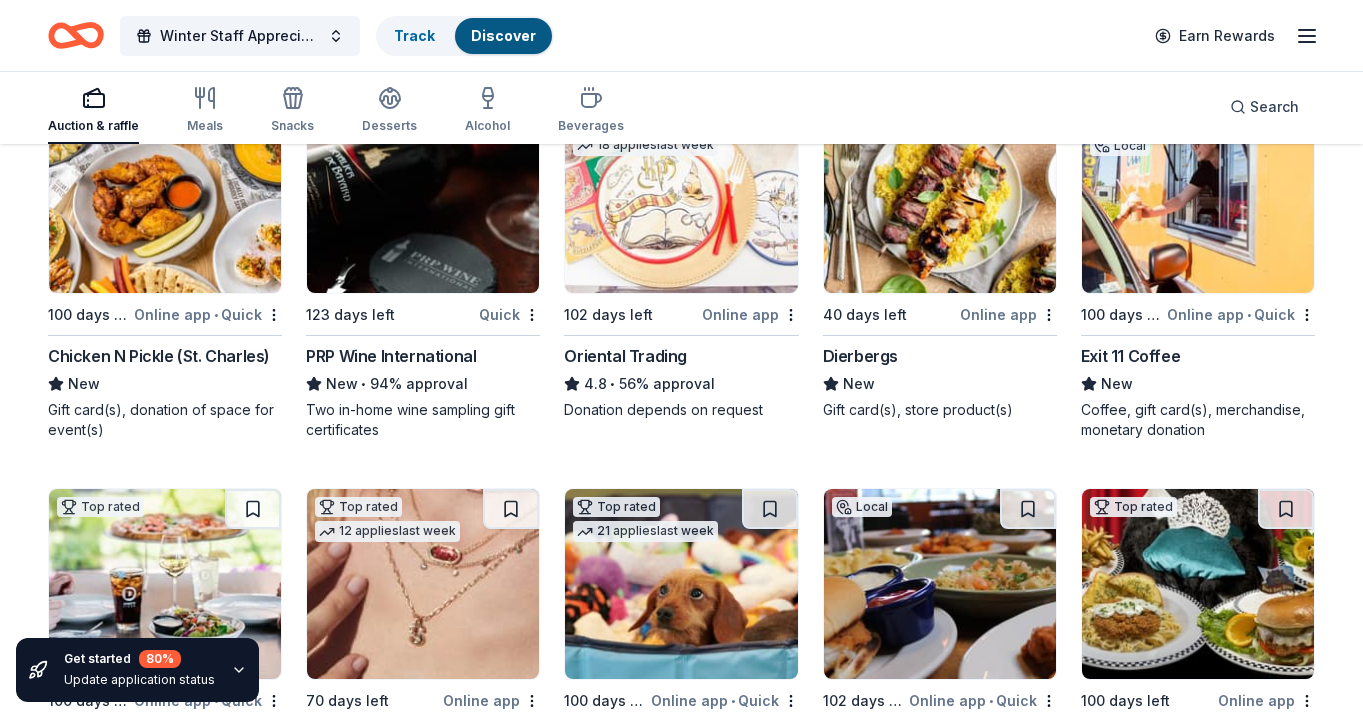 click on "Chicken N Pickle (St. Charles)" at bounding box center (159, 356) 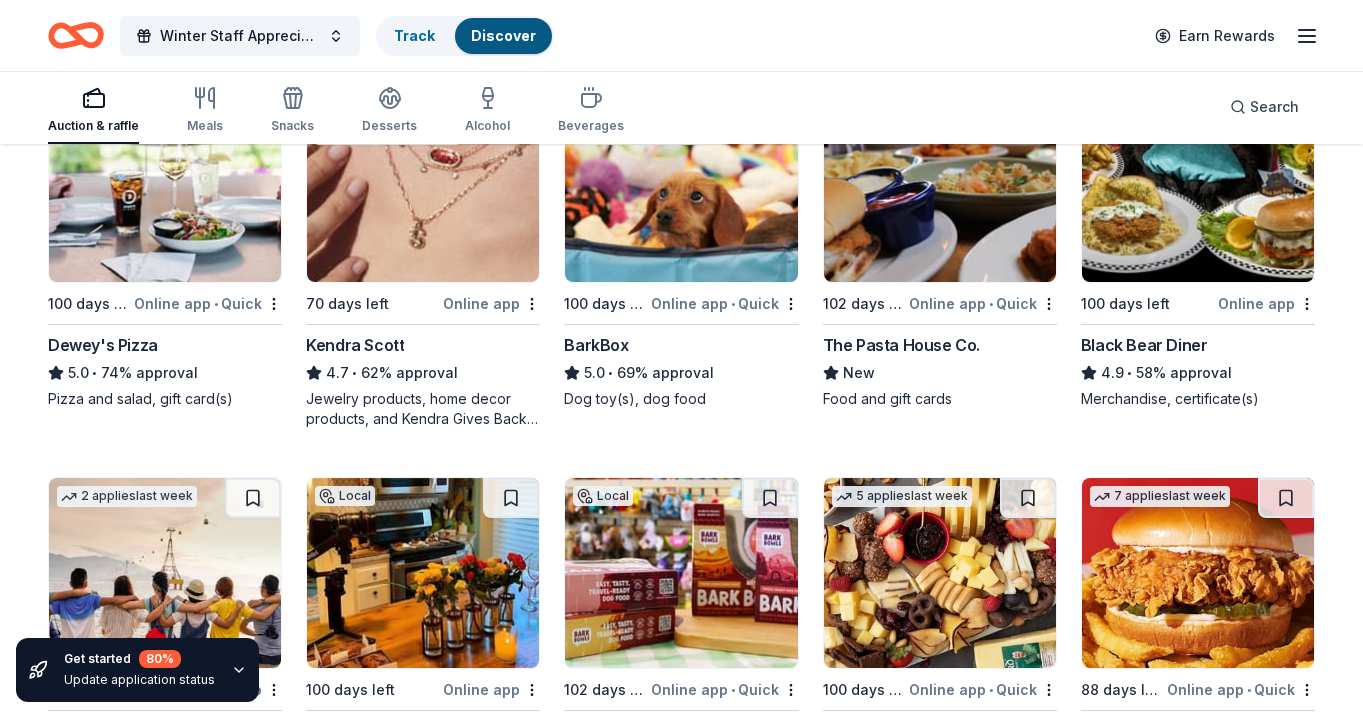 scroll, scrollTop: 595, scrollLeft: 0, axis: vertical 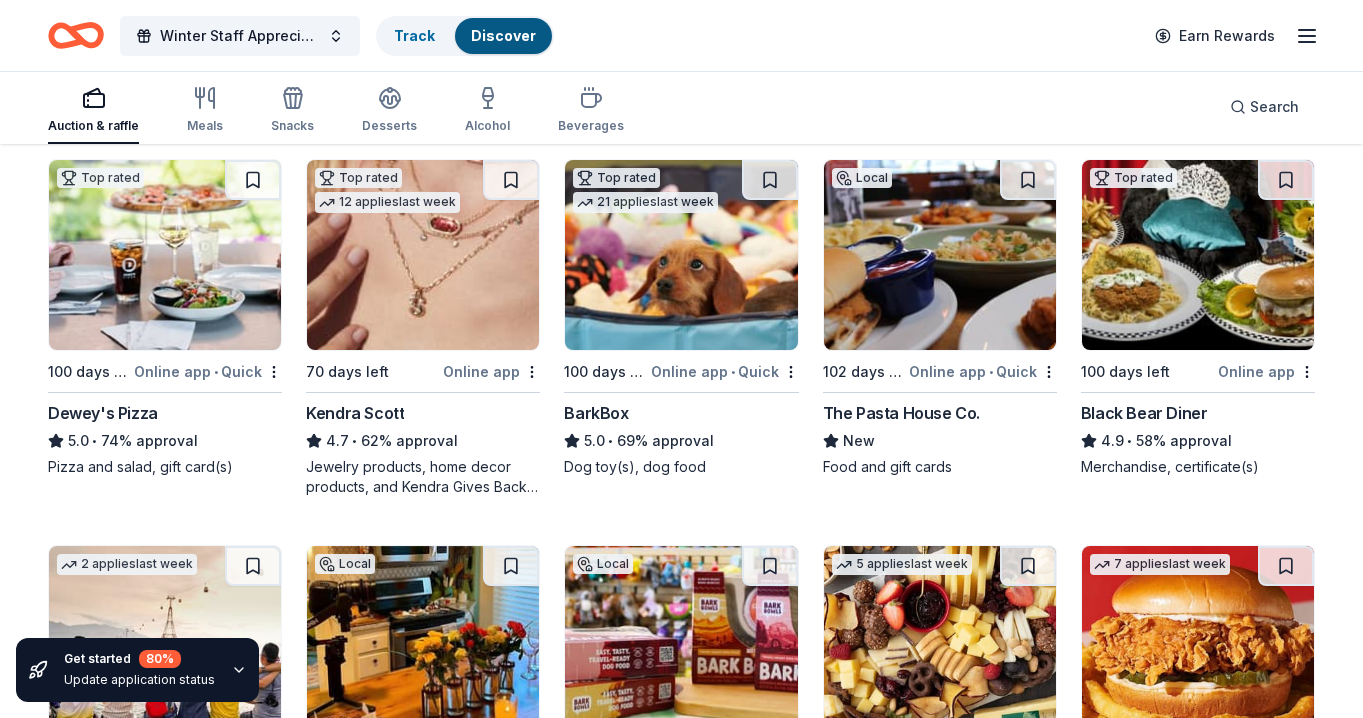 click on "102 days left" at bounding box center [864, 372] 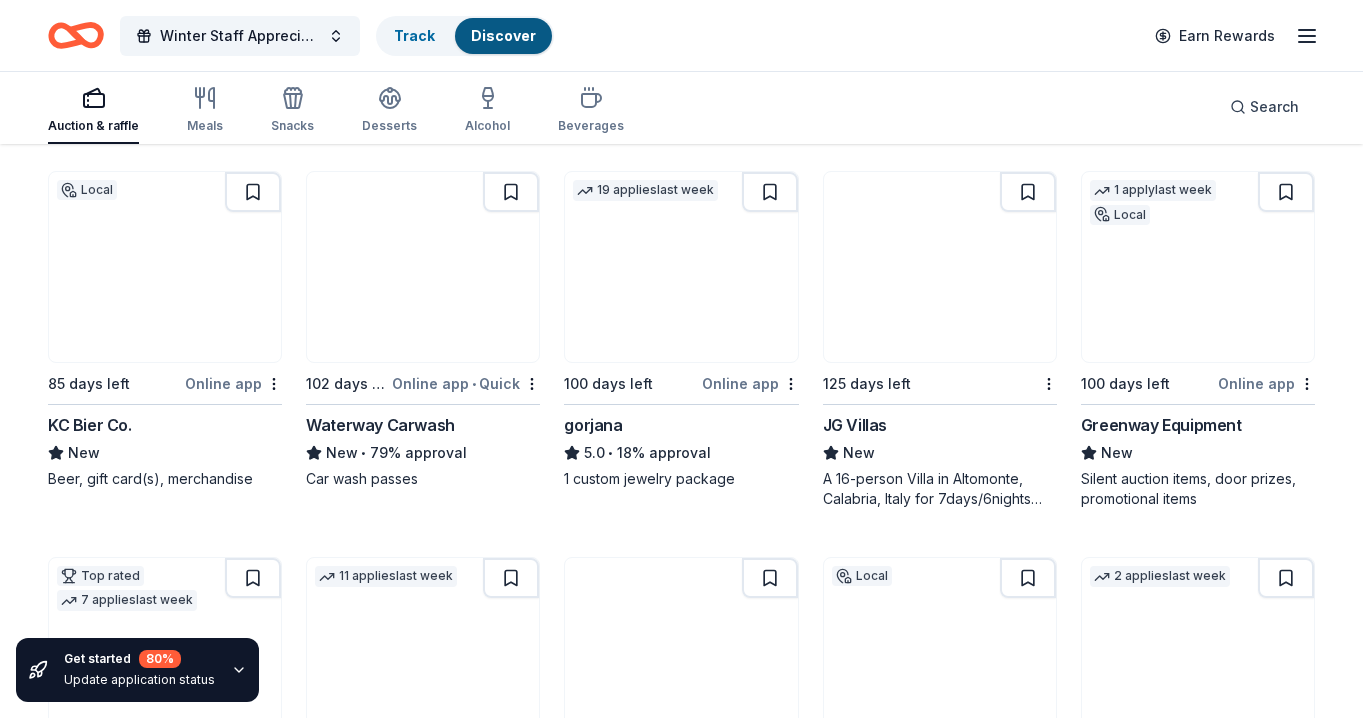 scroll, scrollTop: 3295, scrollLeft: 0, axis: vertical 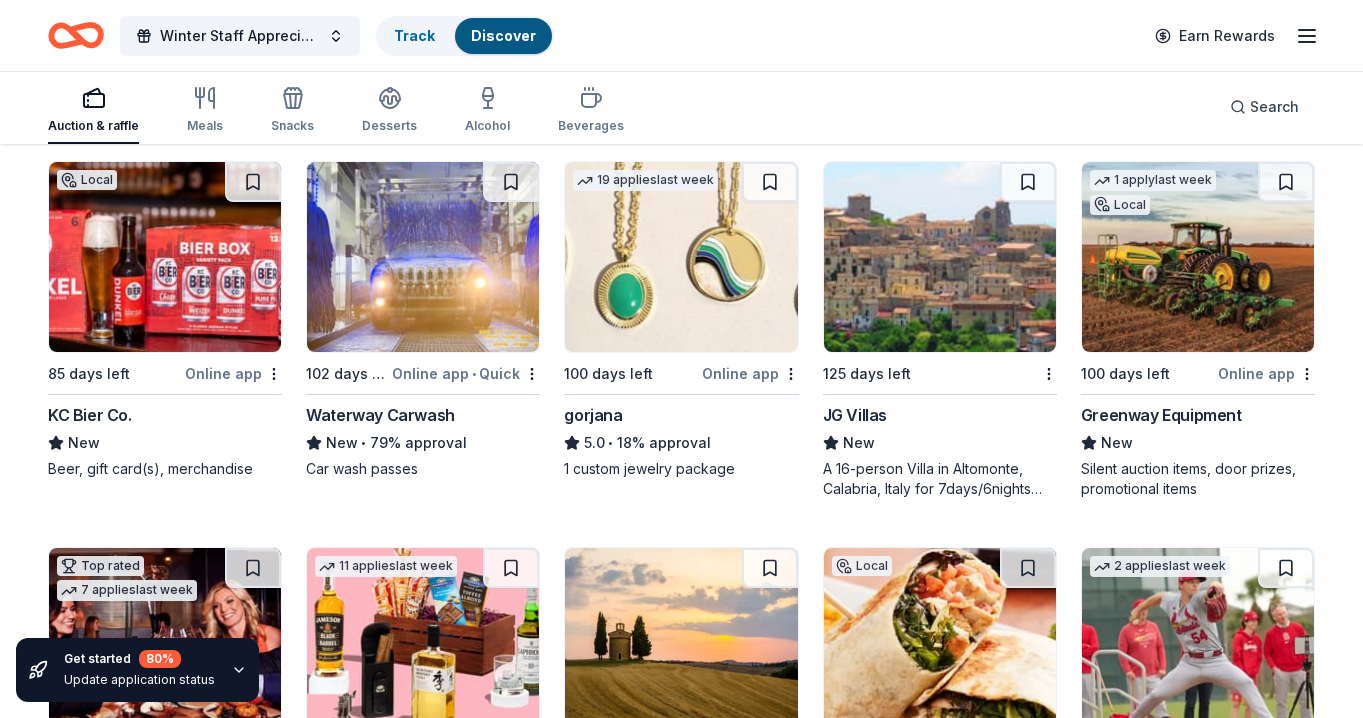 click on "Waterway Carwash" at bounding box center [380, 415] 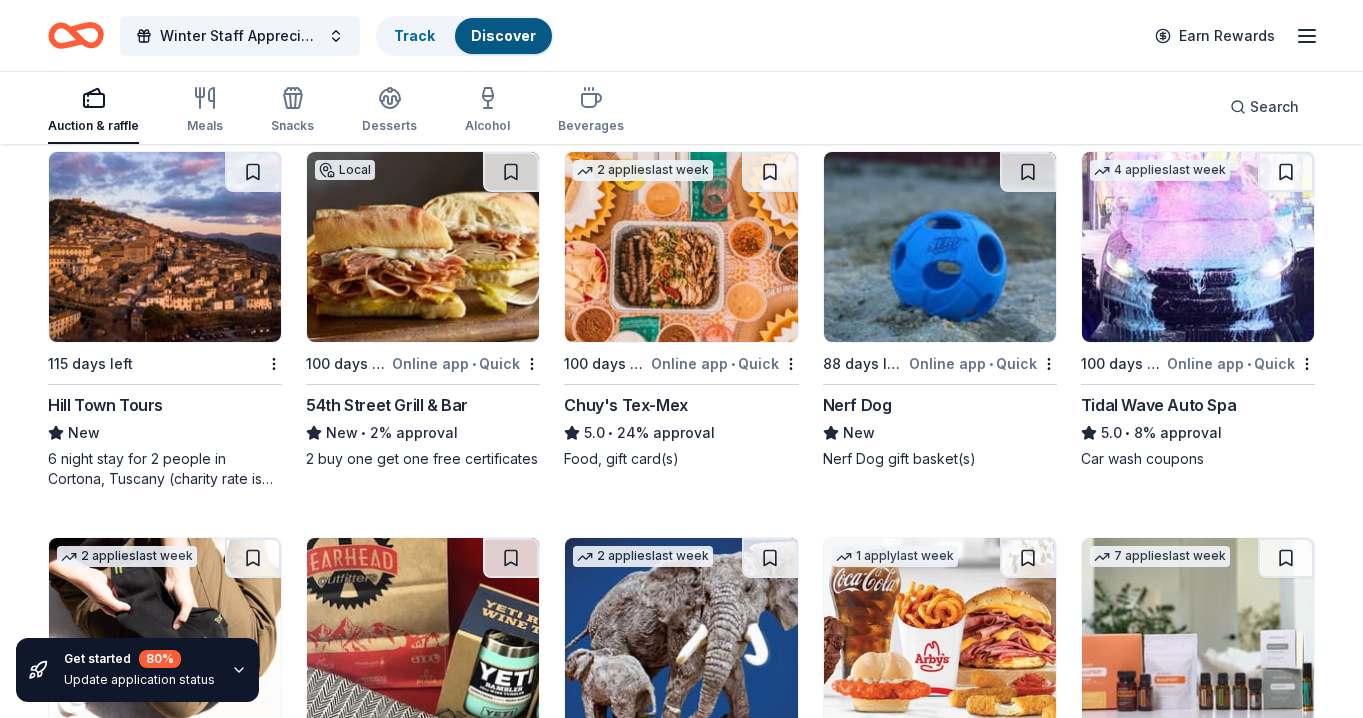 scroll, scrollTop: 4466, scrollLeft: 0, axis: vertical 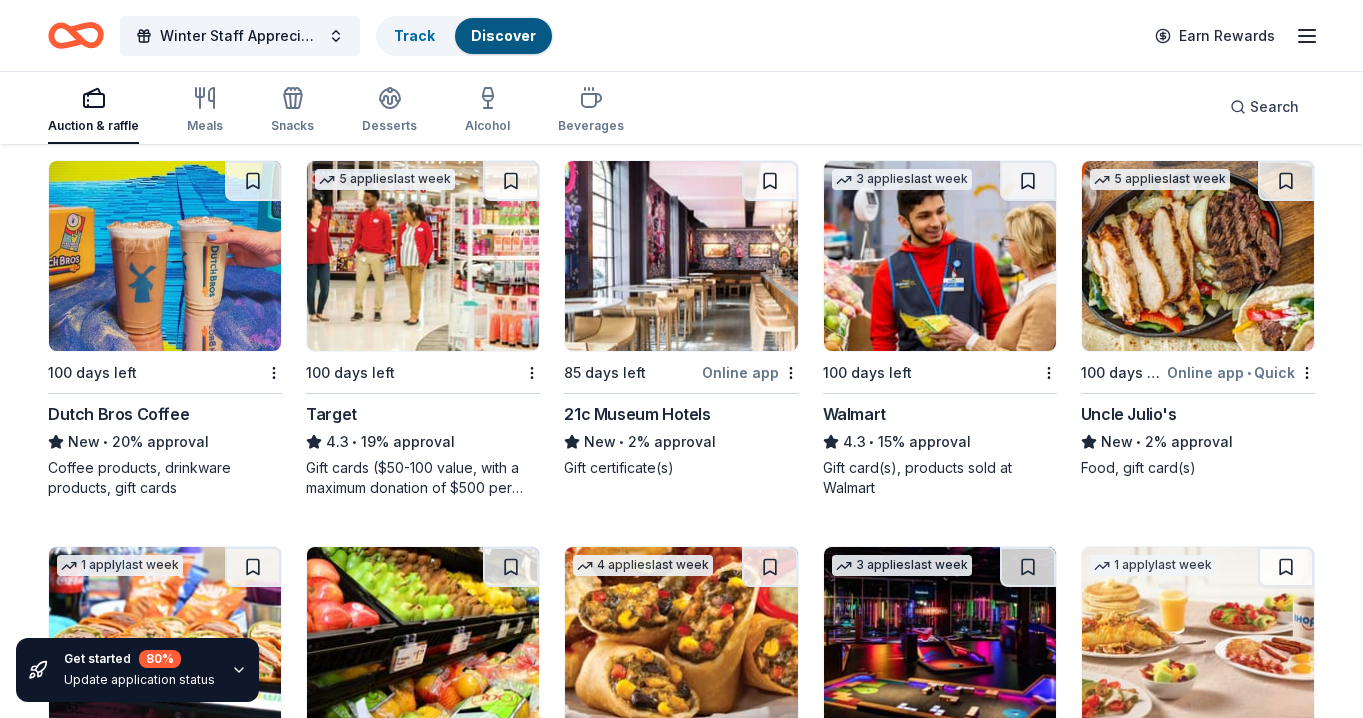 click on "Dutch Bros Coffee" at bounding box center [118, 414] 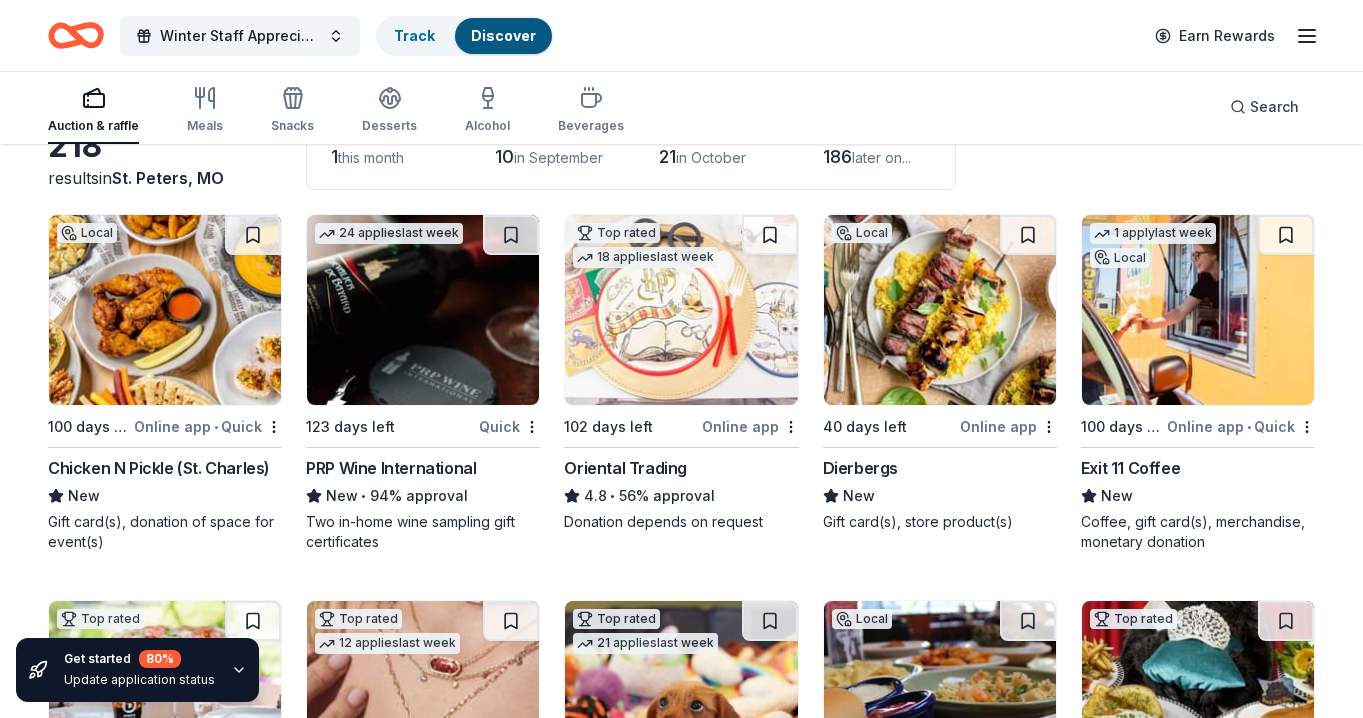 scroll, scrollTop: 0, scrollLeft: 0, axis: both 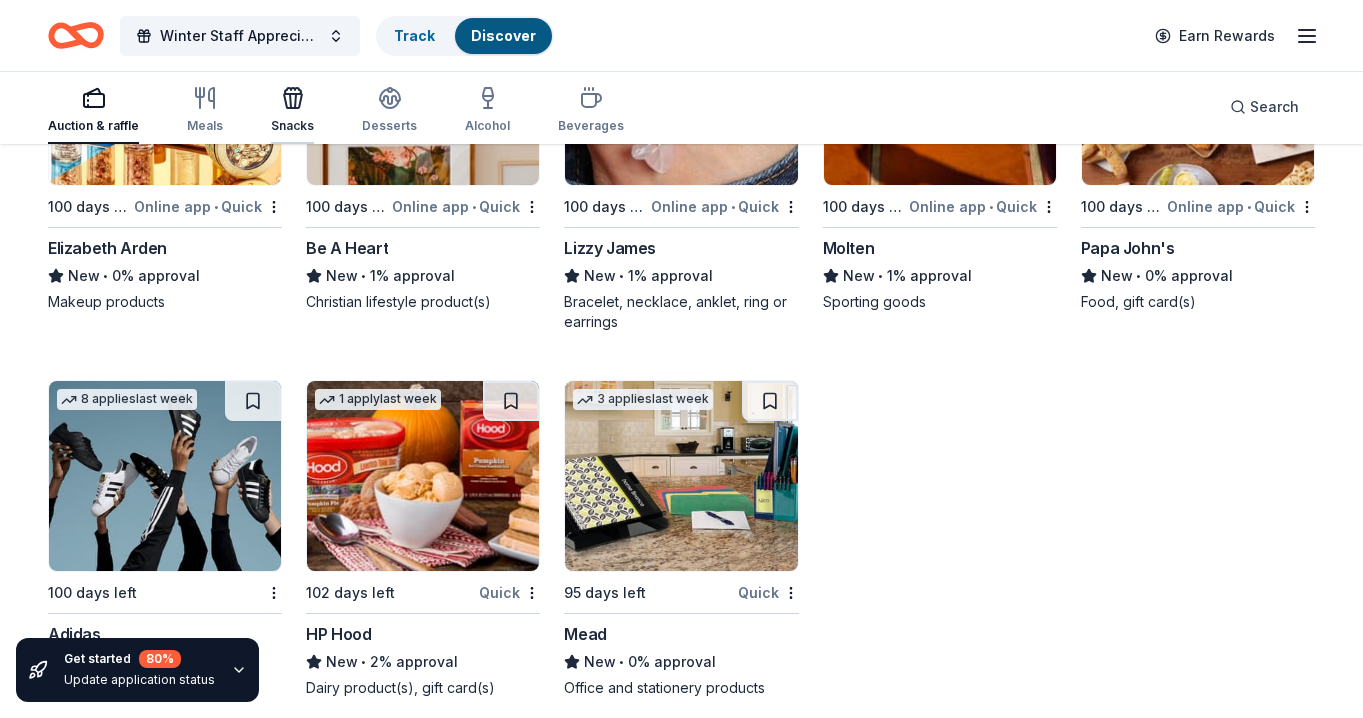 click on "Snacks" at bounding box center (292, 110) 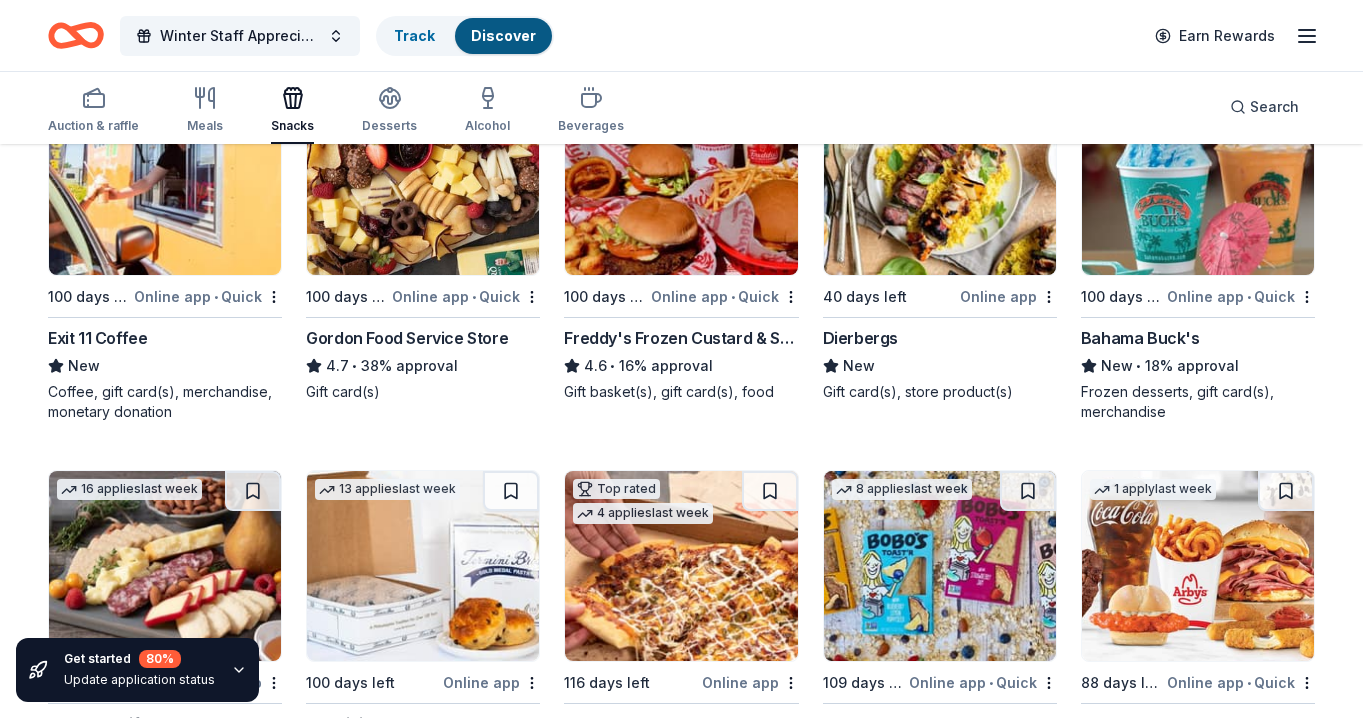 scroll, scrollTop: 299, scrollLeft: 0, axis: vertical 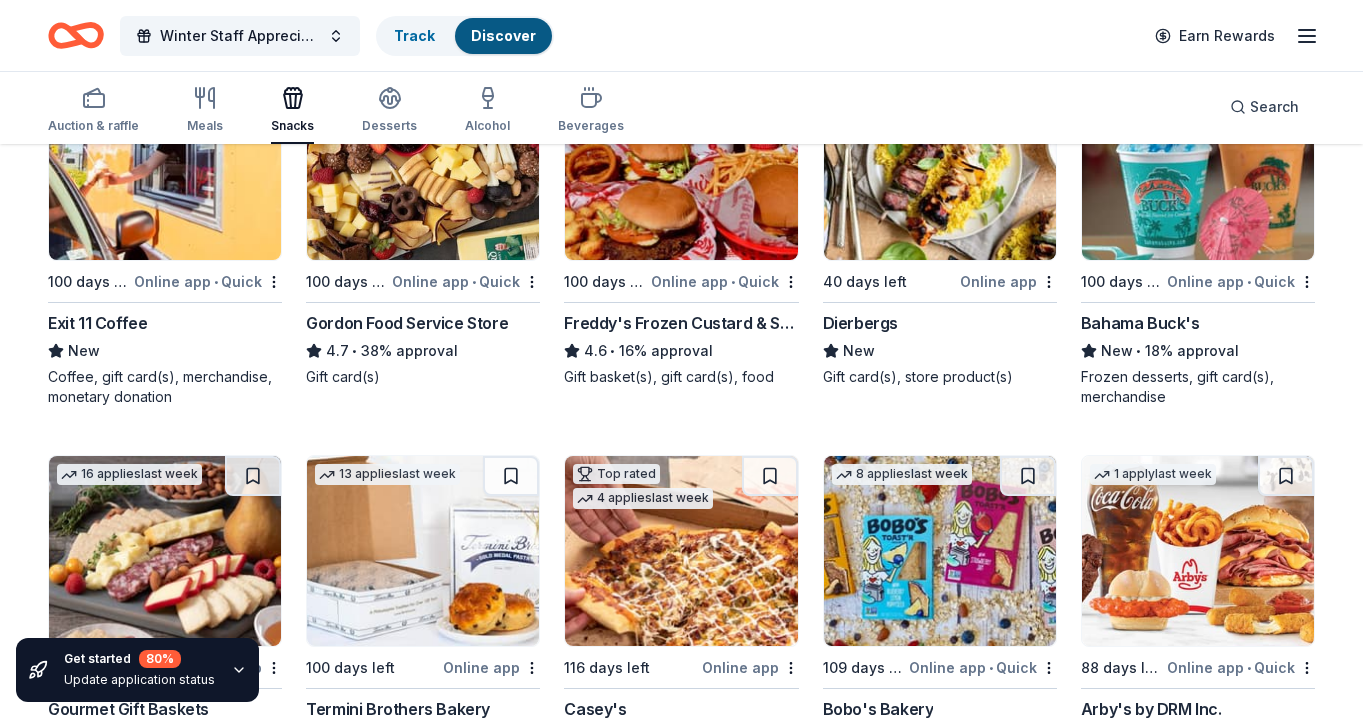 click on "100 days left" at bounding box center [605, 282] 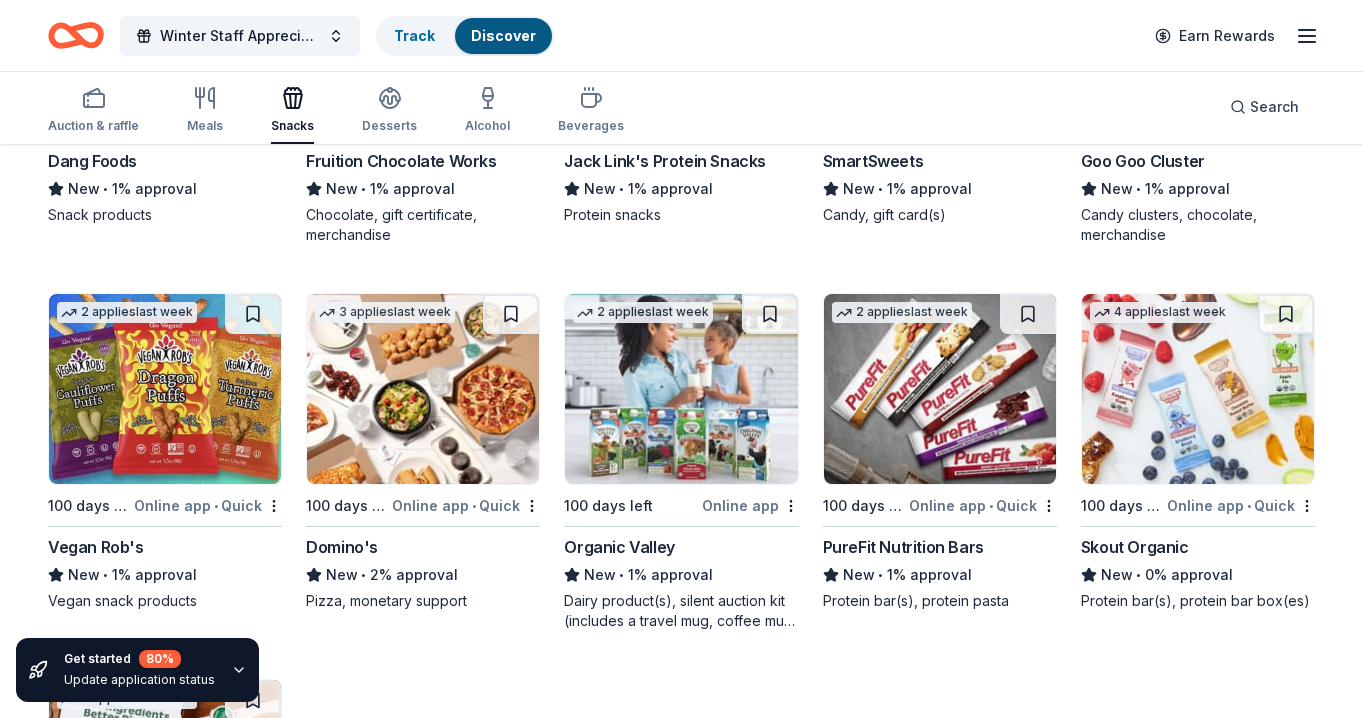 scroll, scrollTop: 3903, scrollLeft: 0, axis: vertical 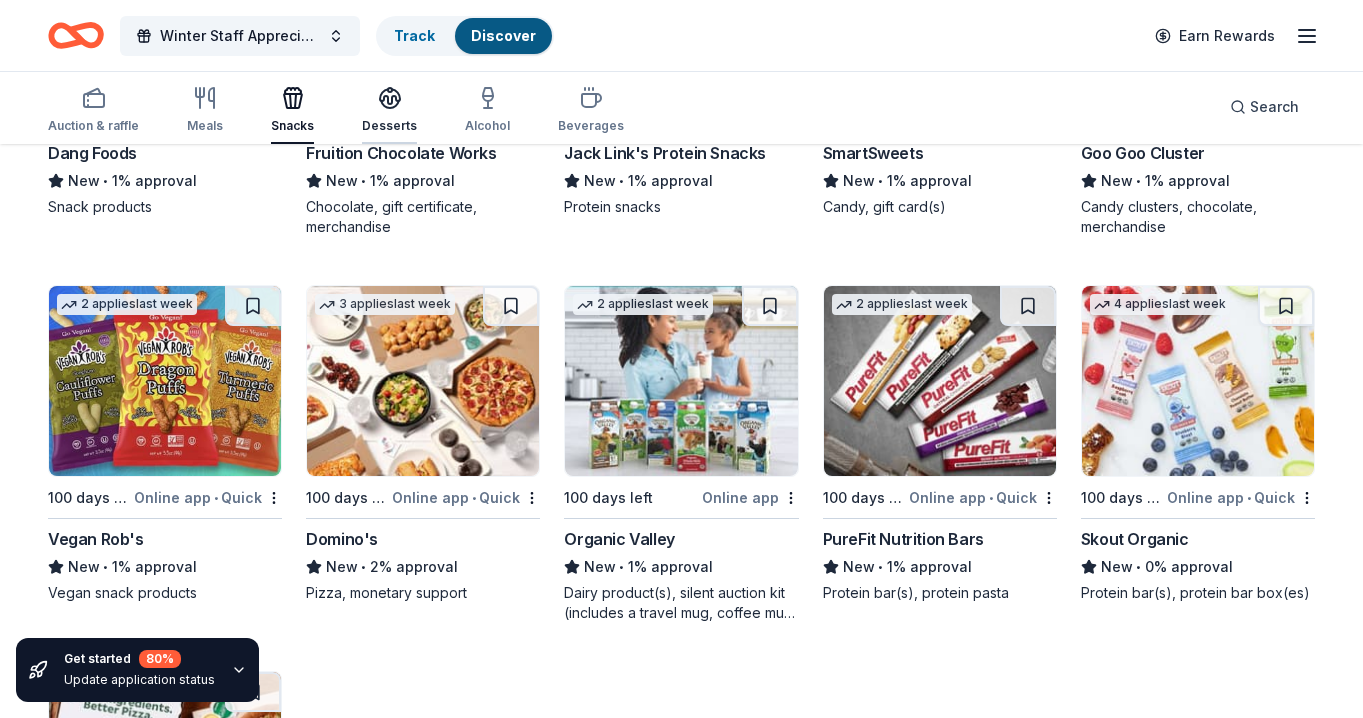 click on "Desserts" at bounding box center (389, 110) 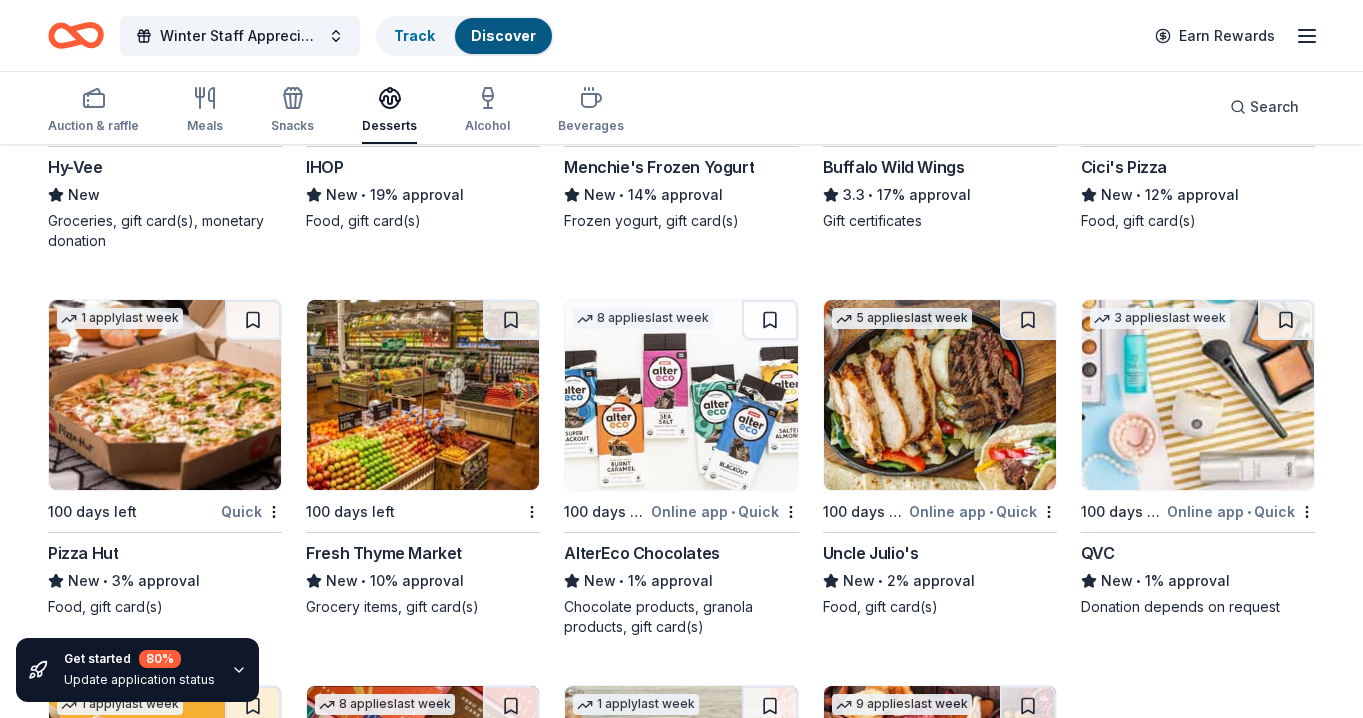 scroll, scrollTop: 1995, scrollLeft: 0, axis: vertical 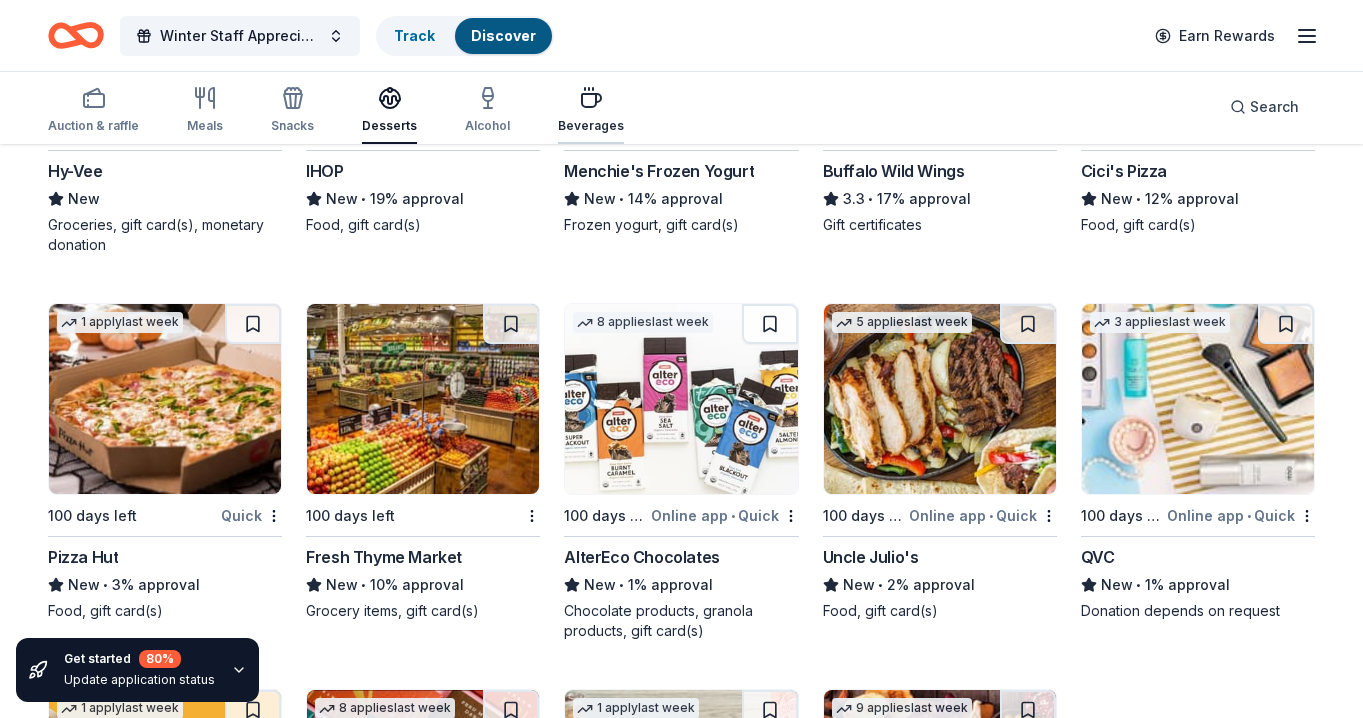 click on "Beverages" at bounding box center (591, 110) 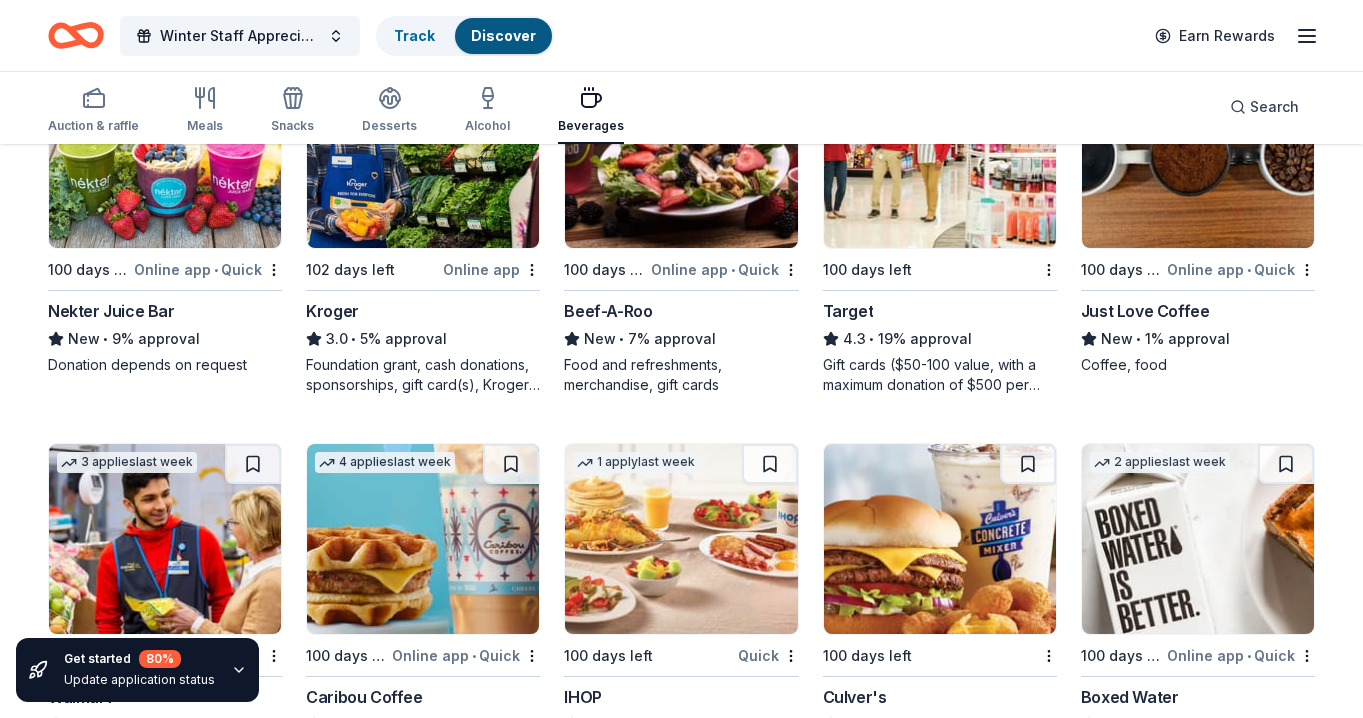 scroll, scrollTop: 696, scrollLeft: 0, axis: vertical 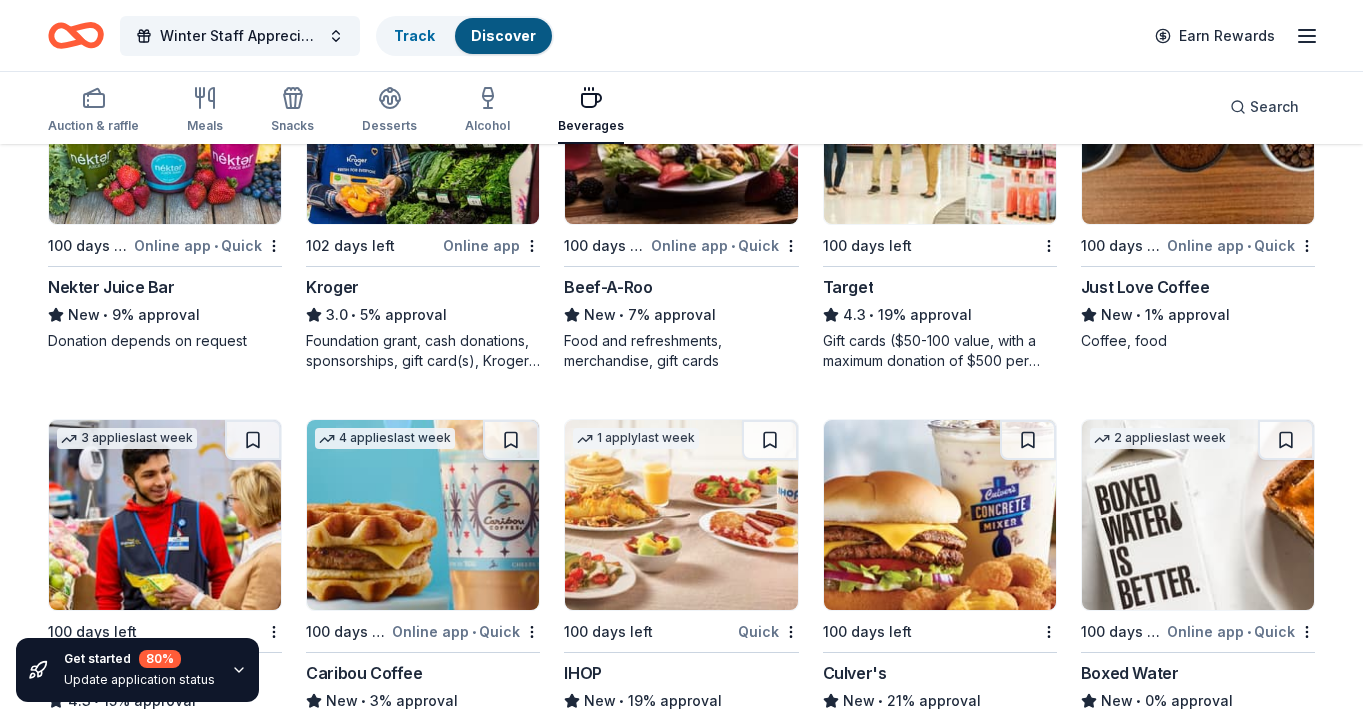 type 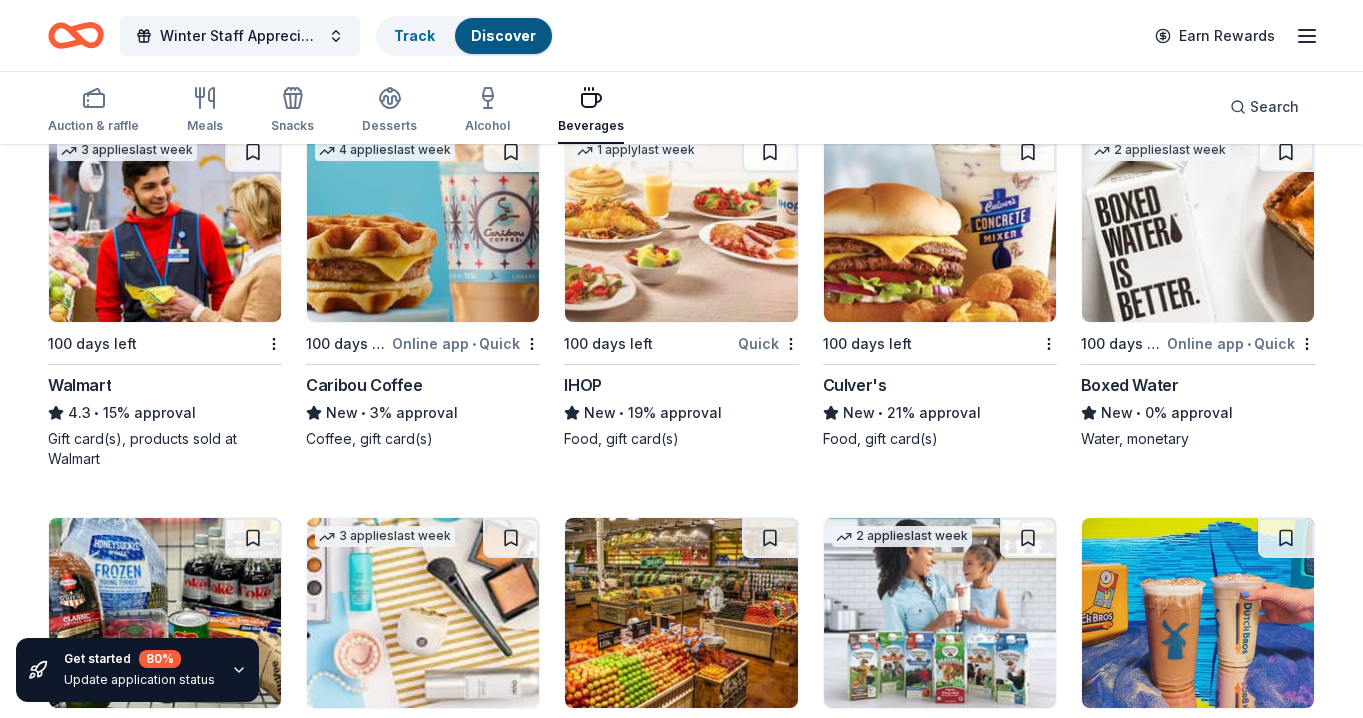 scroll, scrollTop: 1007, scrollLeft: 0, axis: vertical 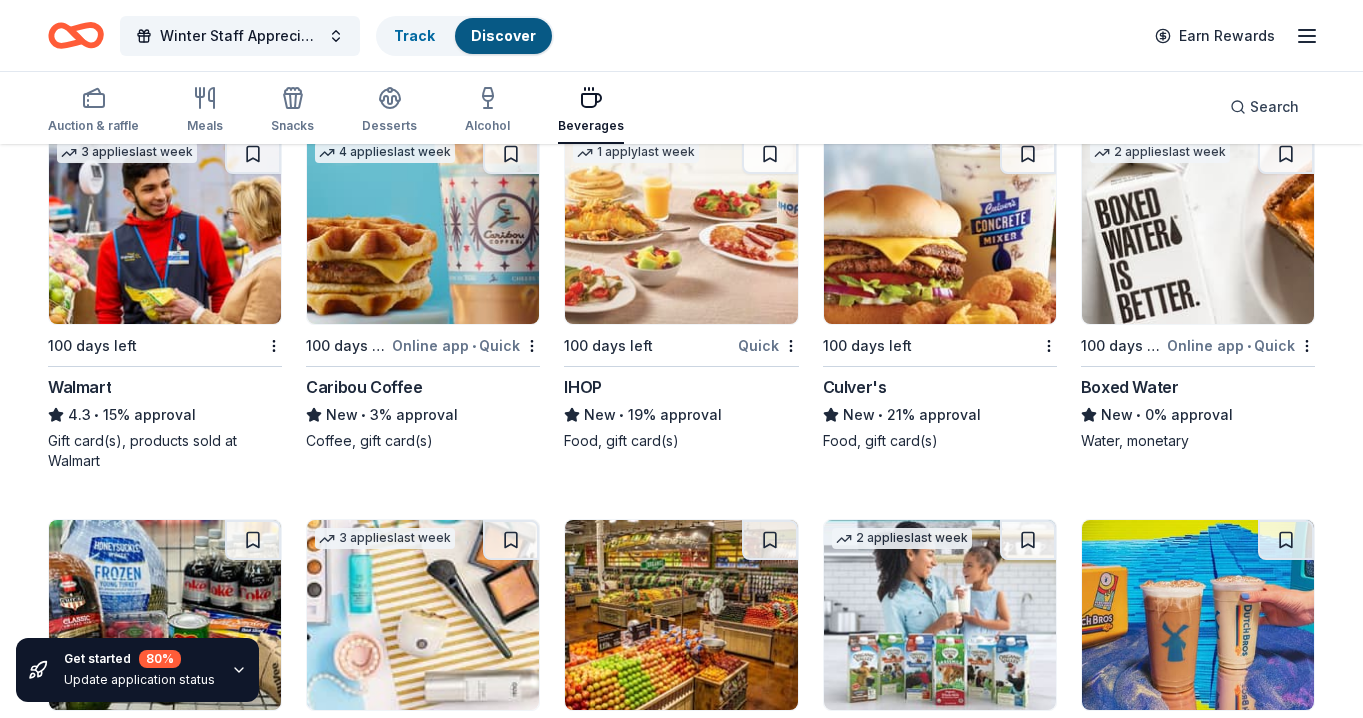click on "100 days left" at bounding box center (608, 346) 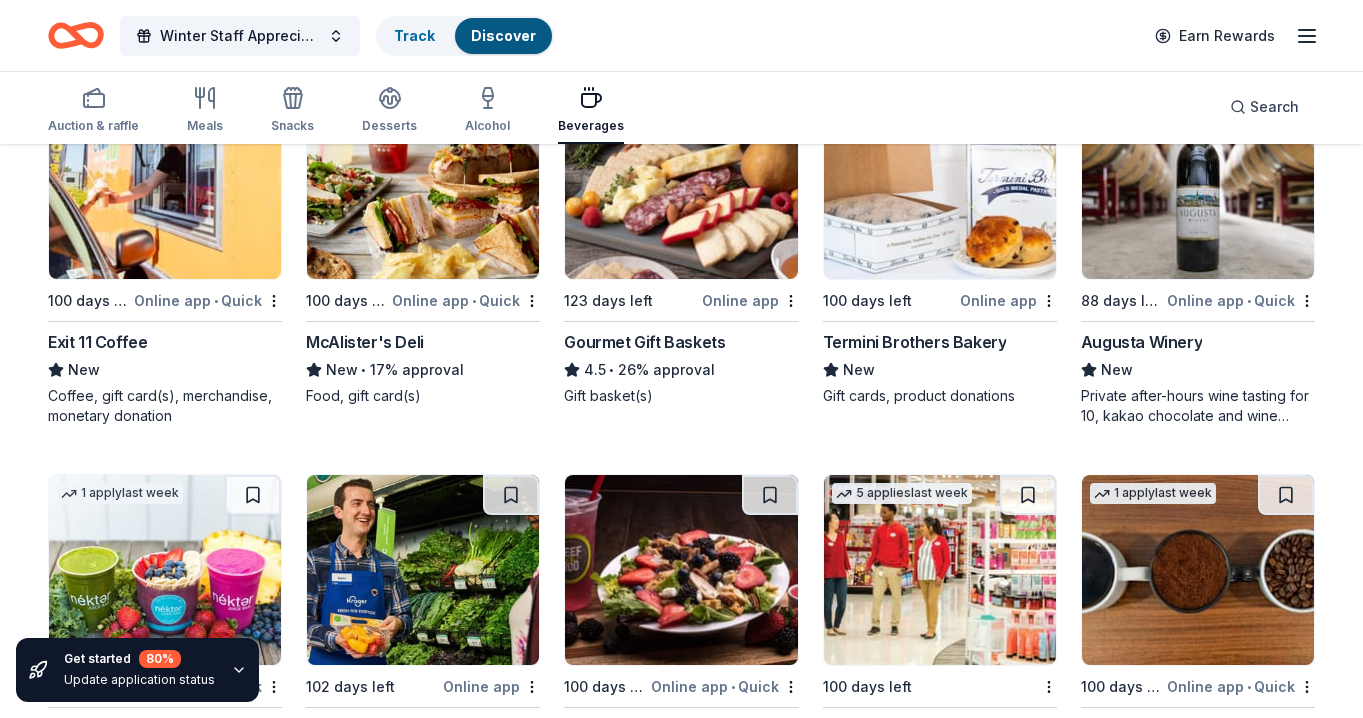 scroll, scrollTop: 0, scrollLeft: 0, axis: both 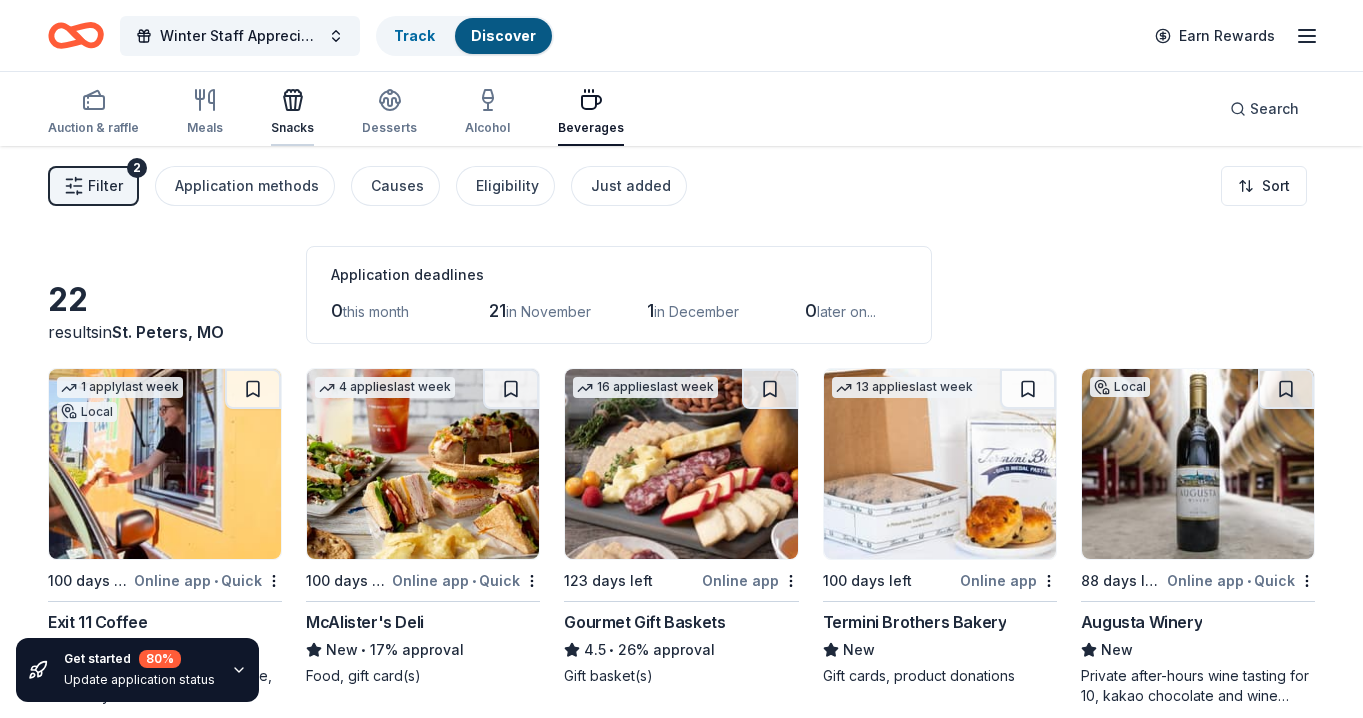 click 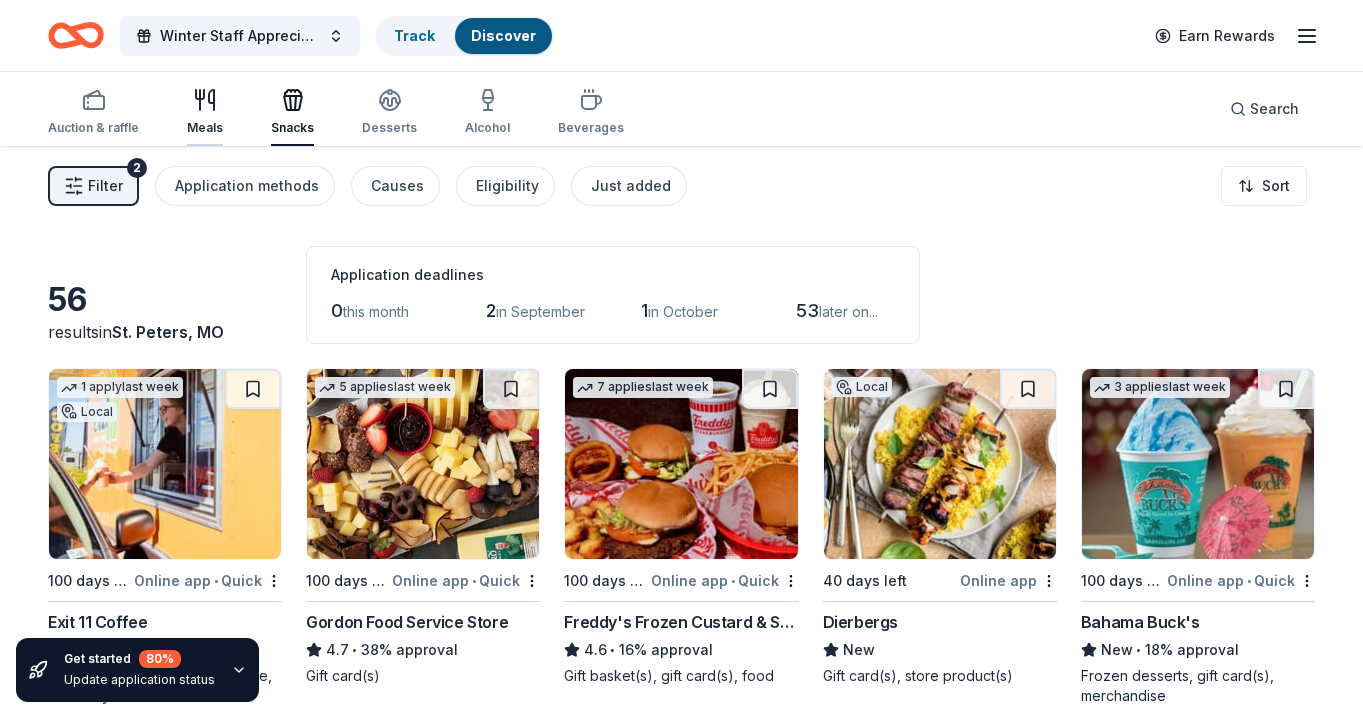 click on "Meals" at bounding box center [205, 112] 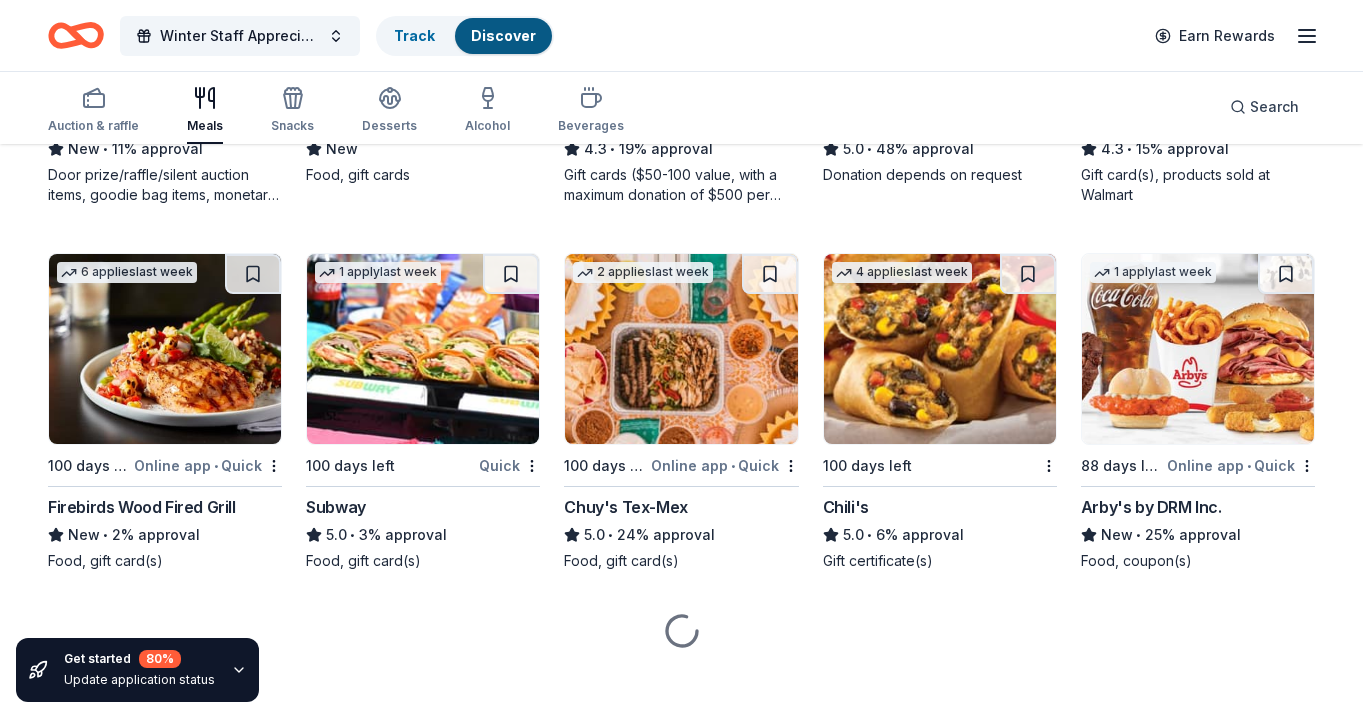 scroll, scrollTop: 1286, scrollLeft: 0, axis: vertical 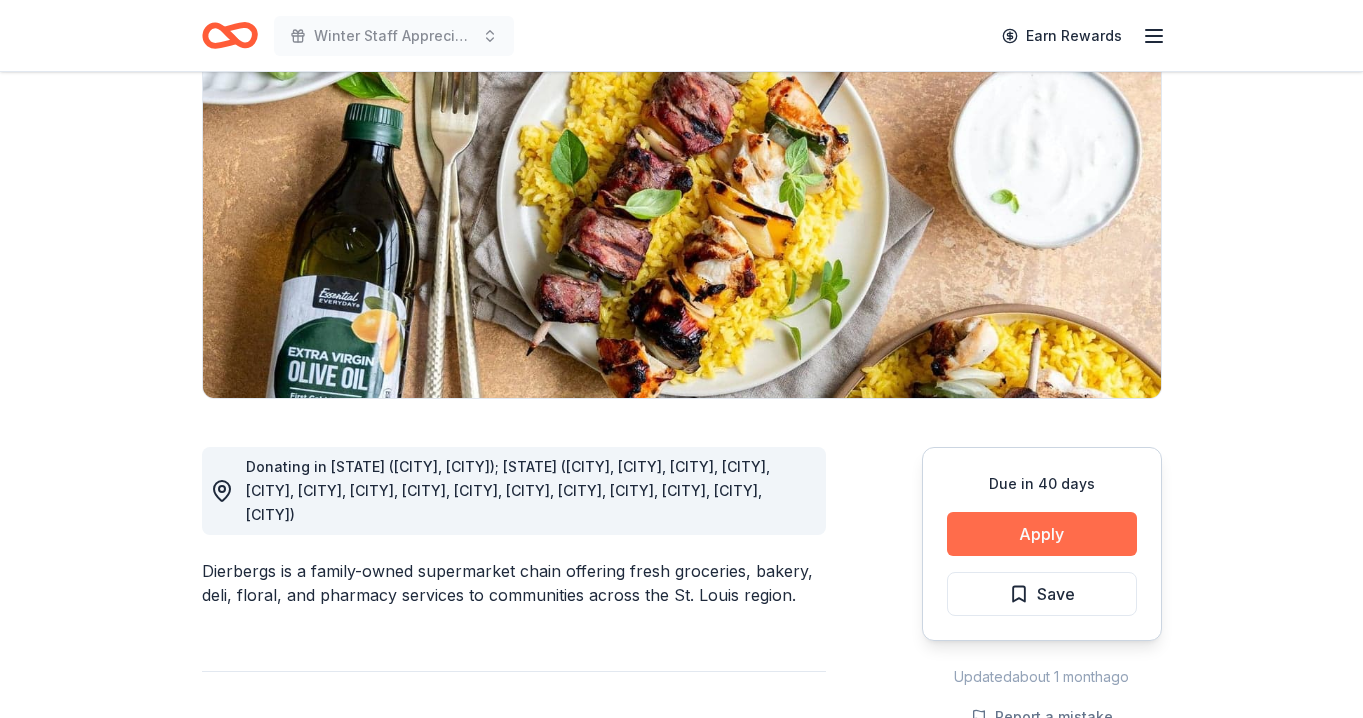 click on "Apply" at bounding box center [1042, 534] 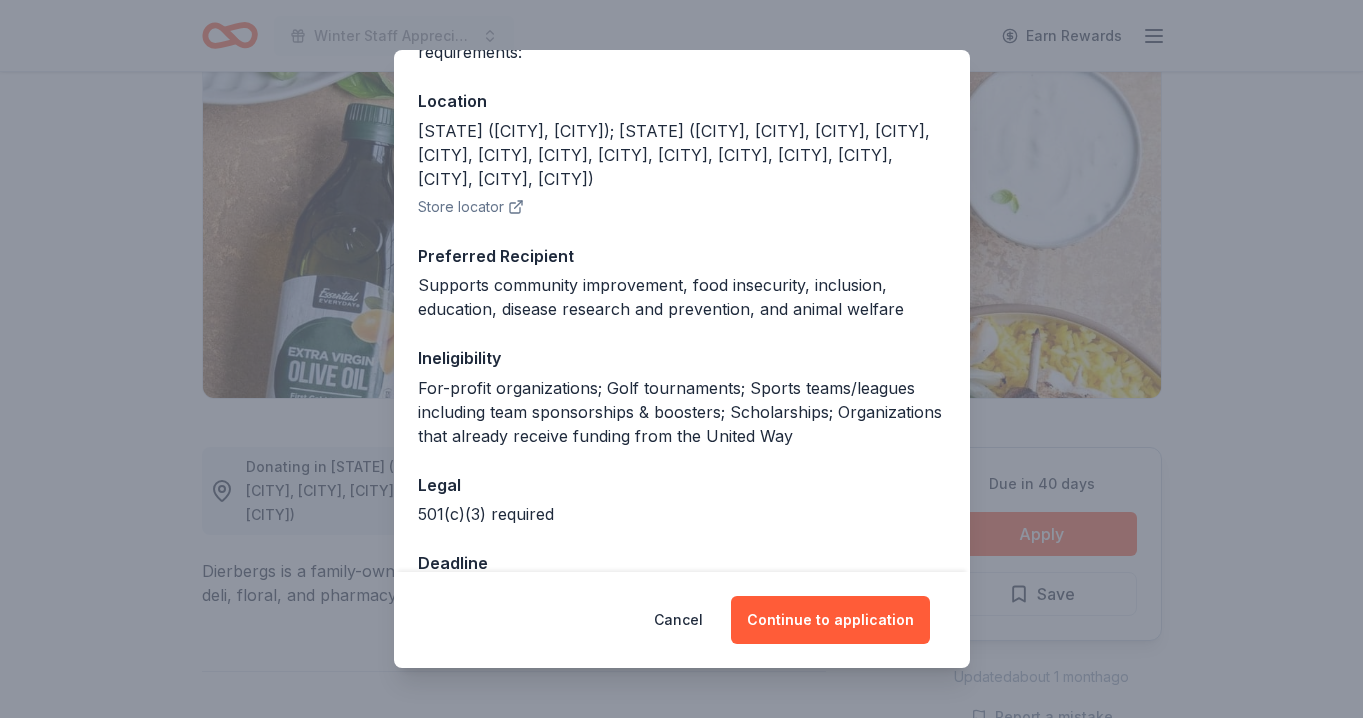 scroll, scrollTop: 263, scrollLeft: 0, axis: vertical 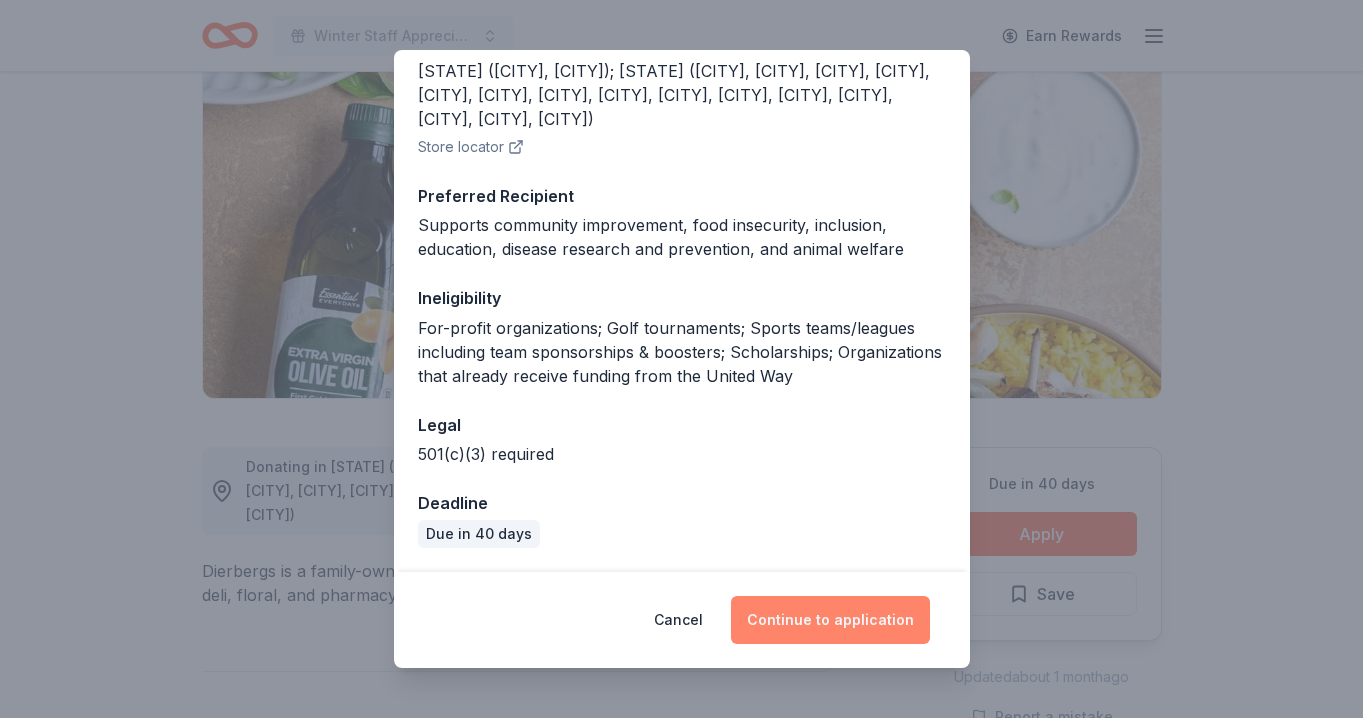 click on "Continue to application" at bounding box center [830, 620] 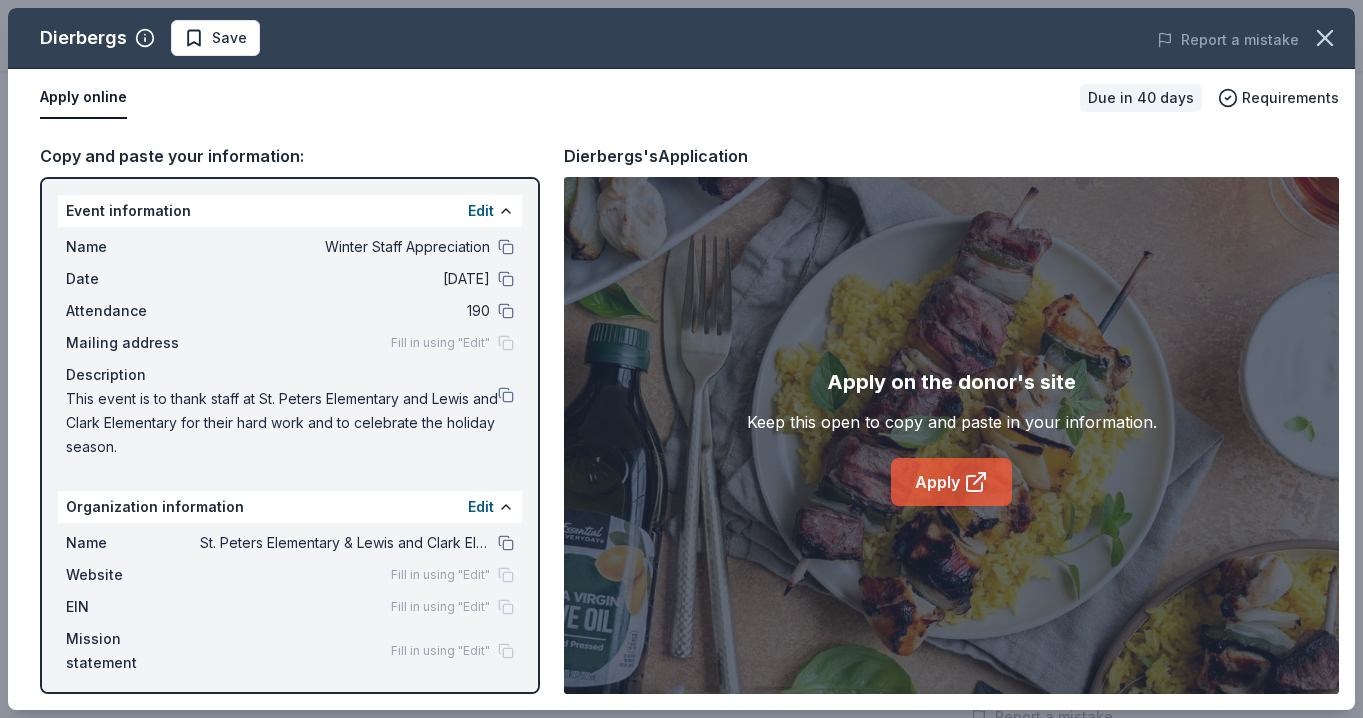 click on "Apply" at bounding box center [951, 482] 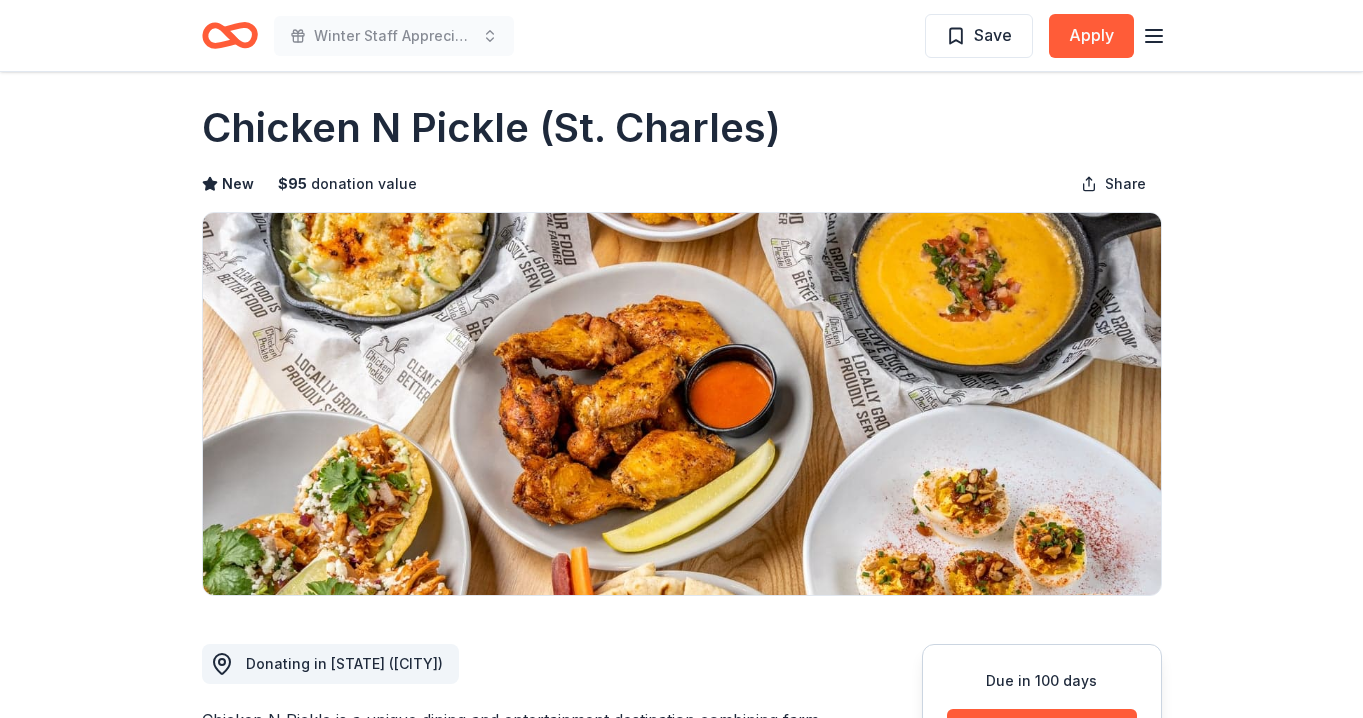 scroll, scrollTop: 0, scrollLeft: 0, axis: both 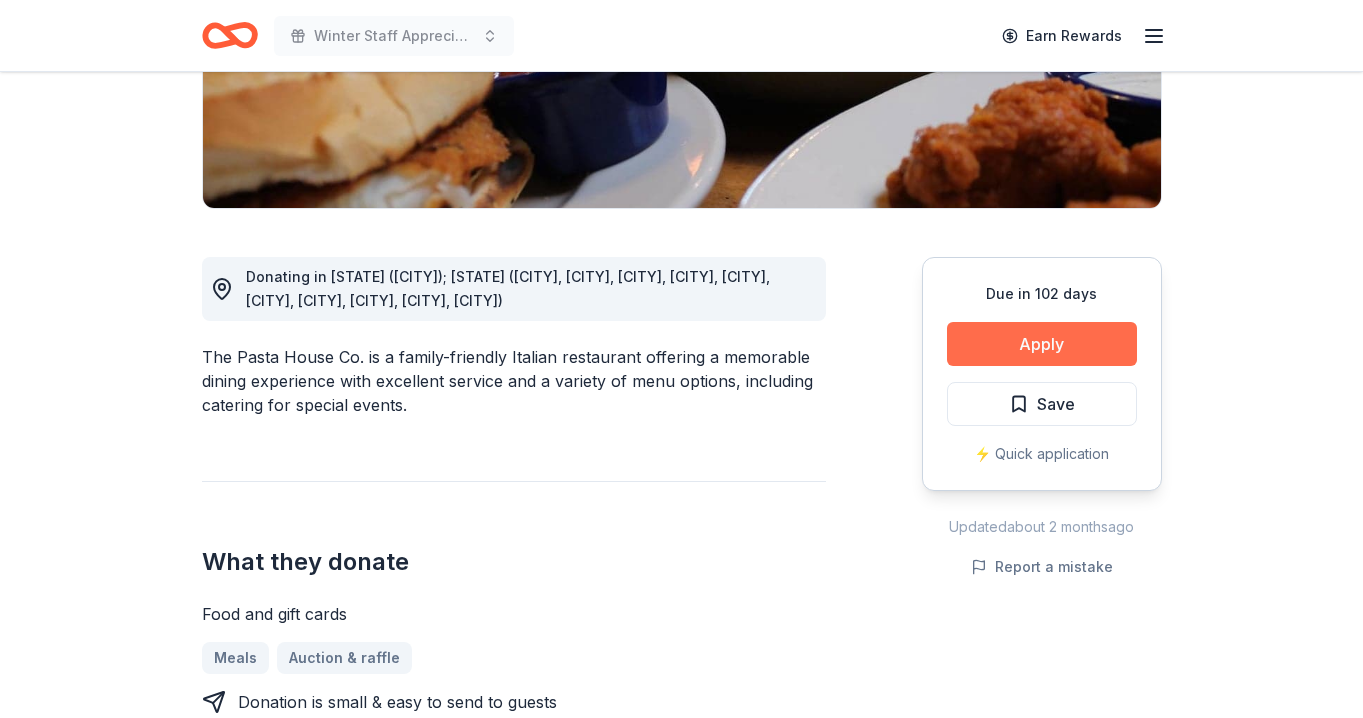 click on "Apply" at bounding box center (1042, 344) 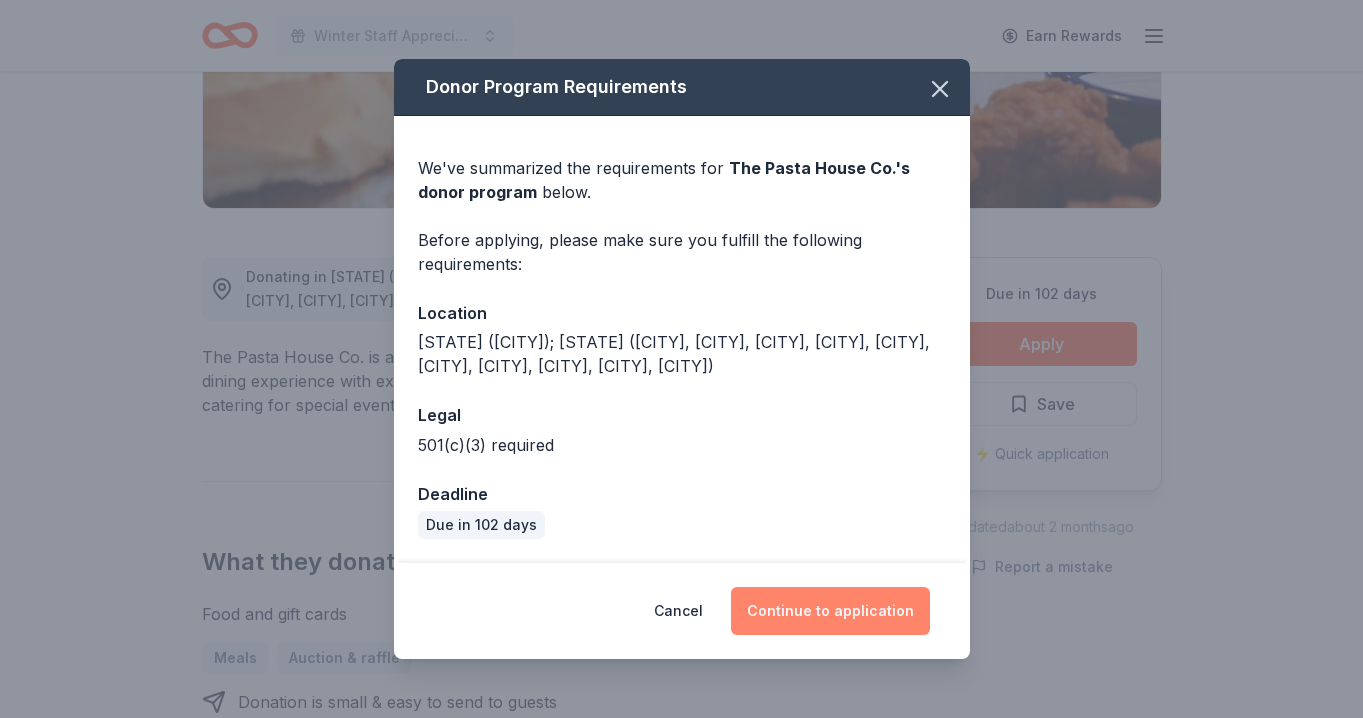 click on "Continue to application" at bounding box center [830, 611] 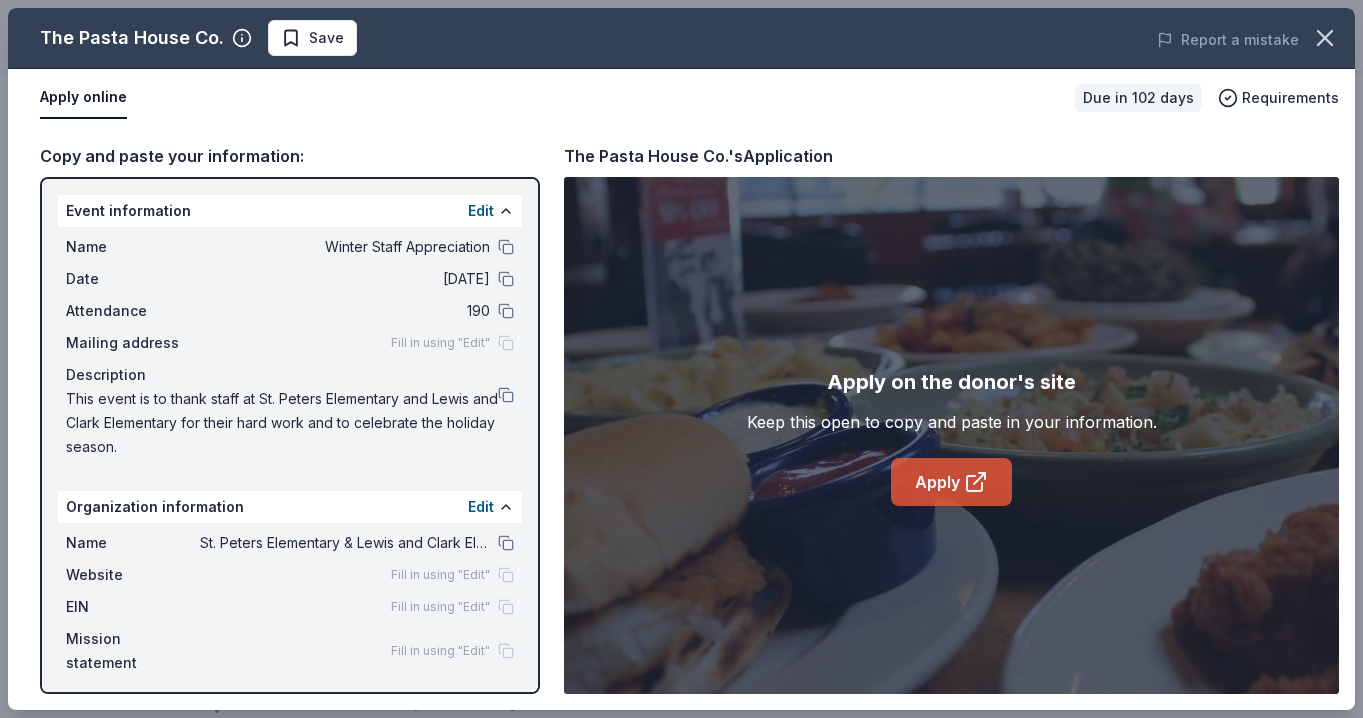 click 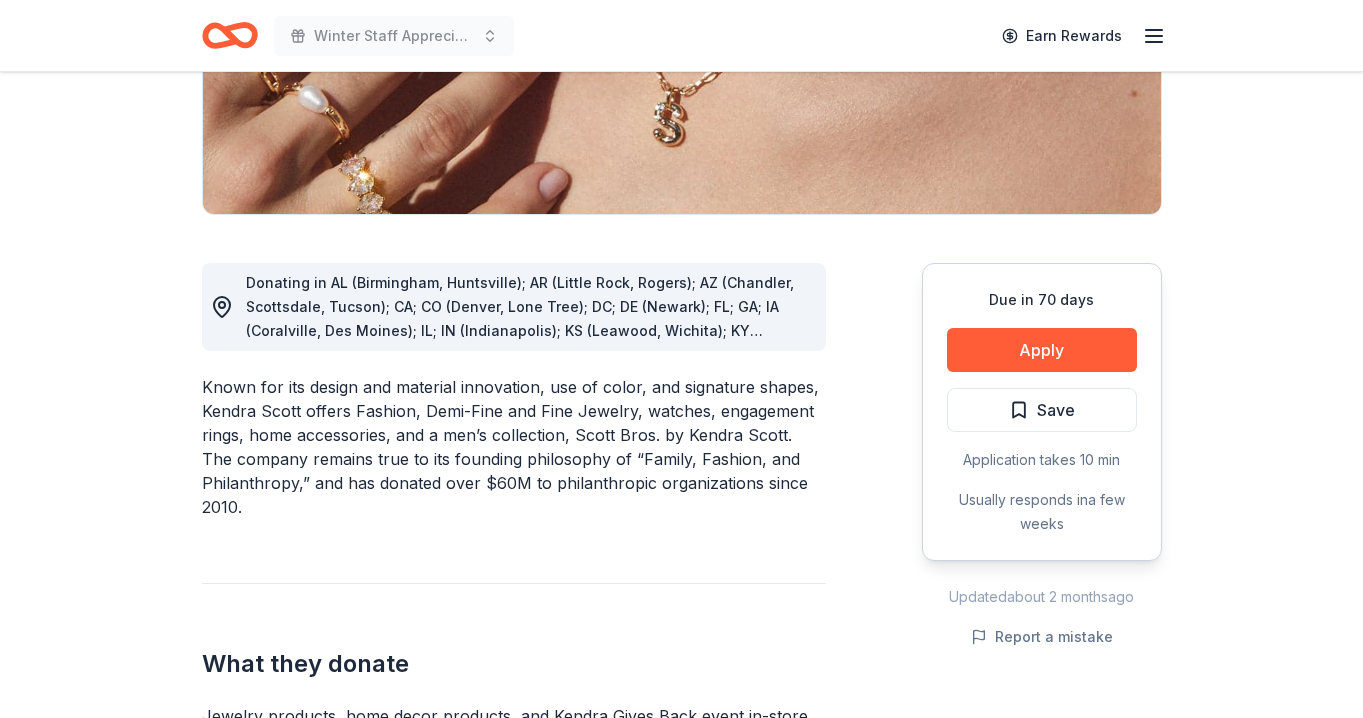 scroll, scrollTop: 408, scrollLeft: 0, axis: vertical 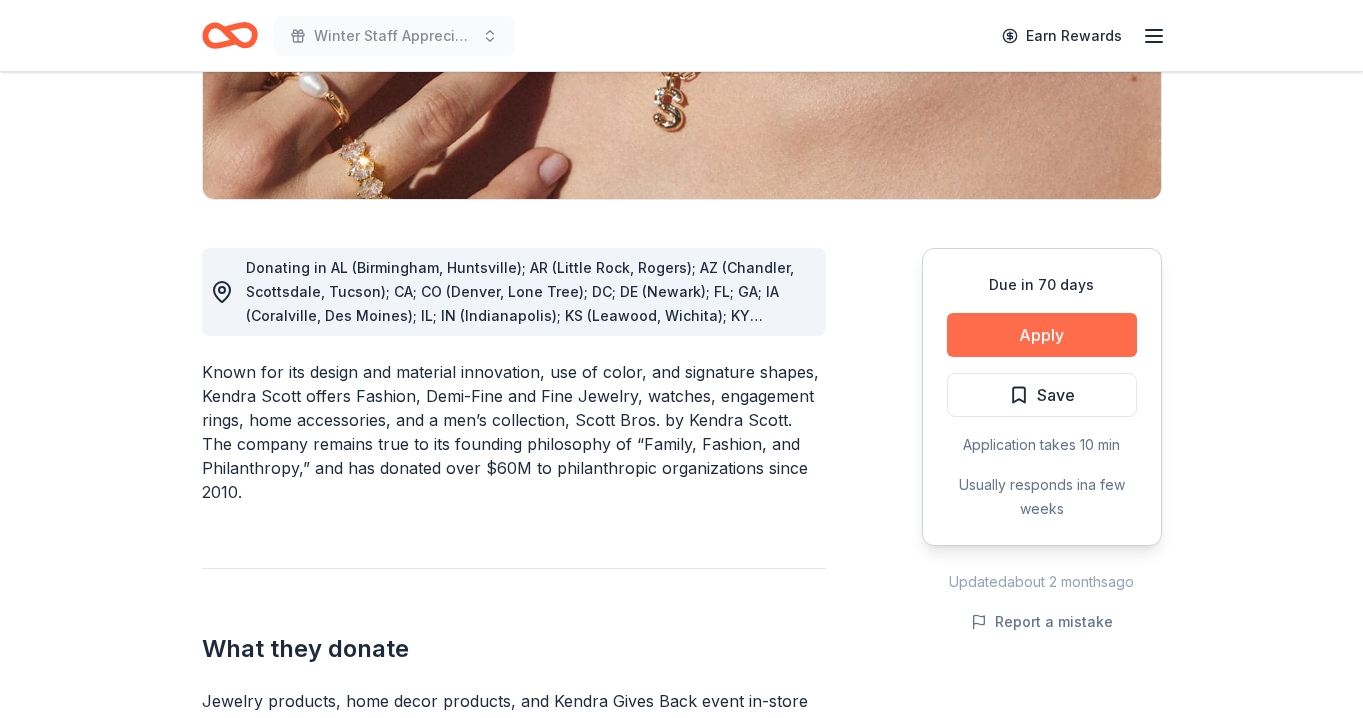 click on "Apply" at bounding box center (1042, 335) 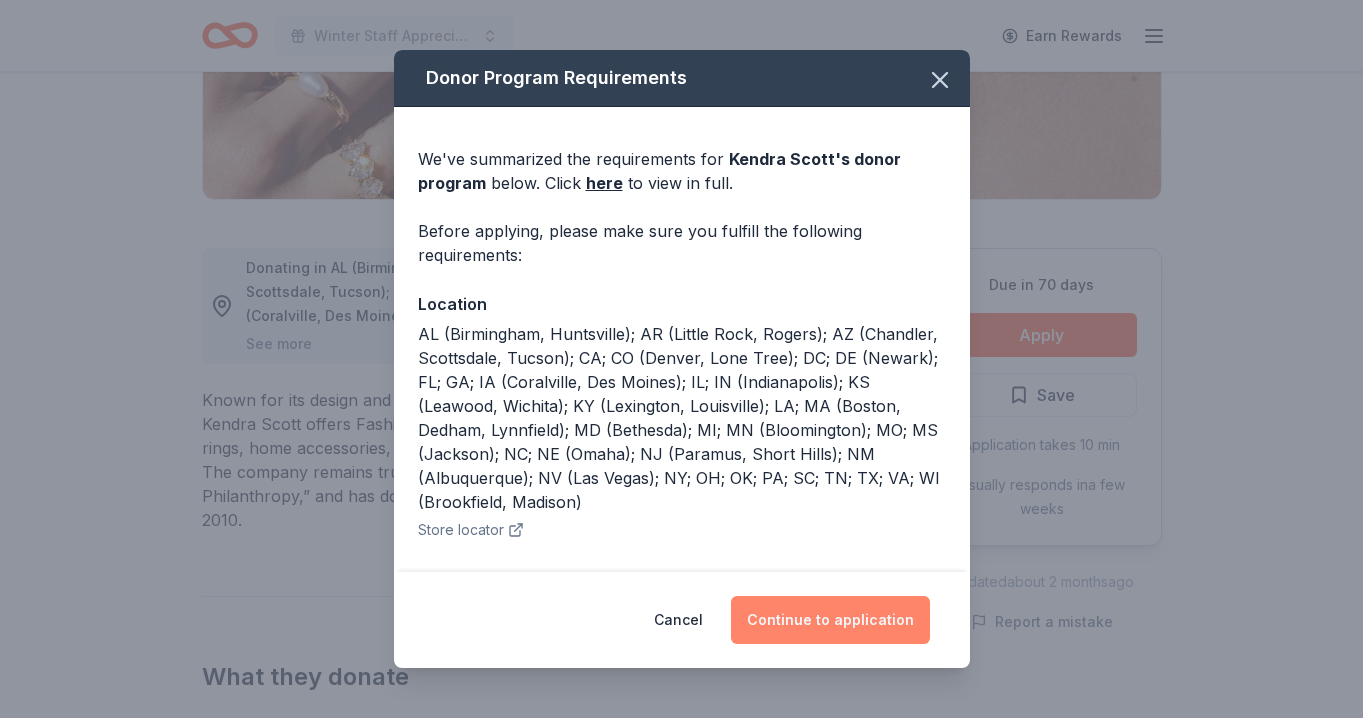 click on "Continue to application" at bounding box center (830, 620) 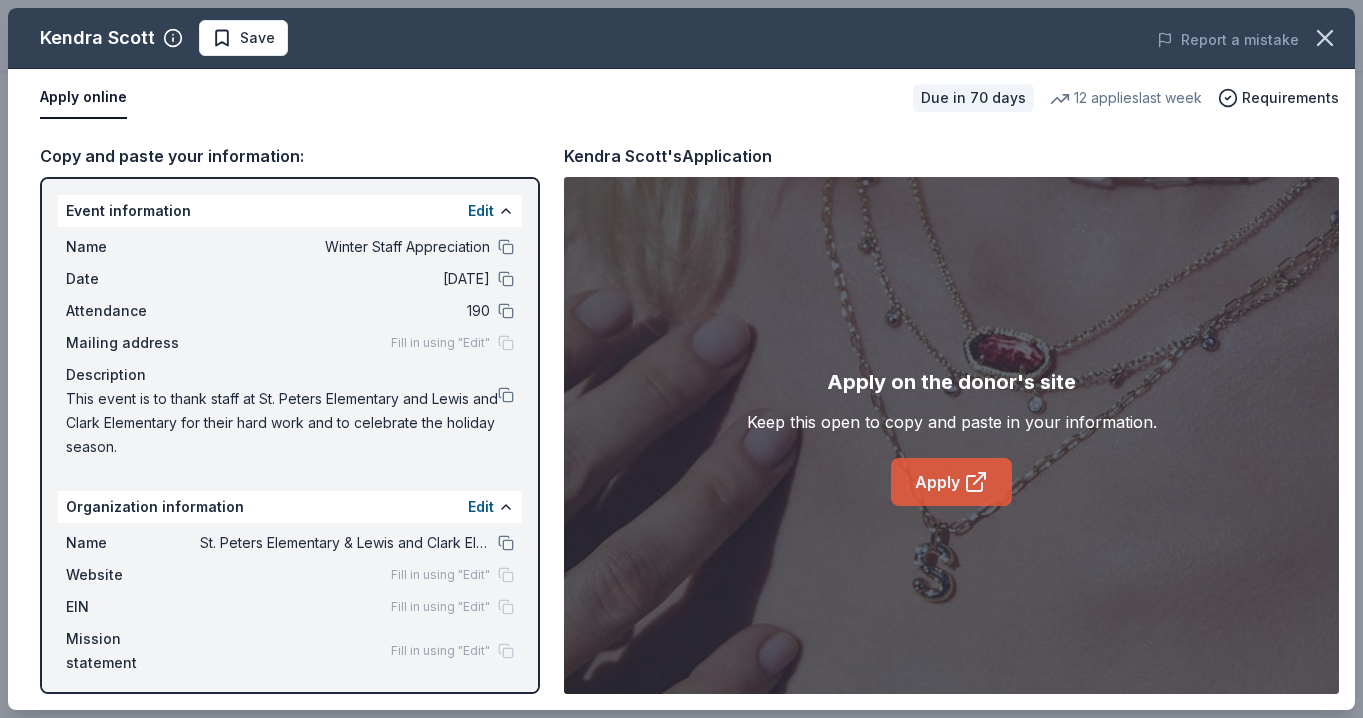 click 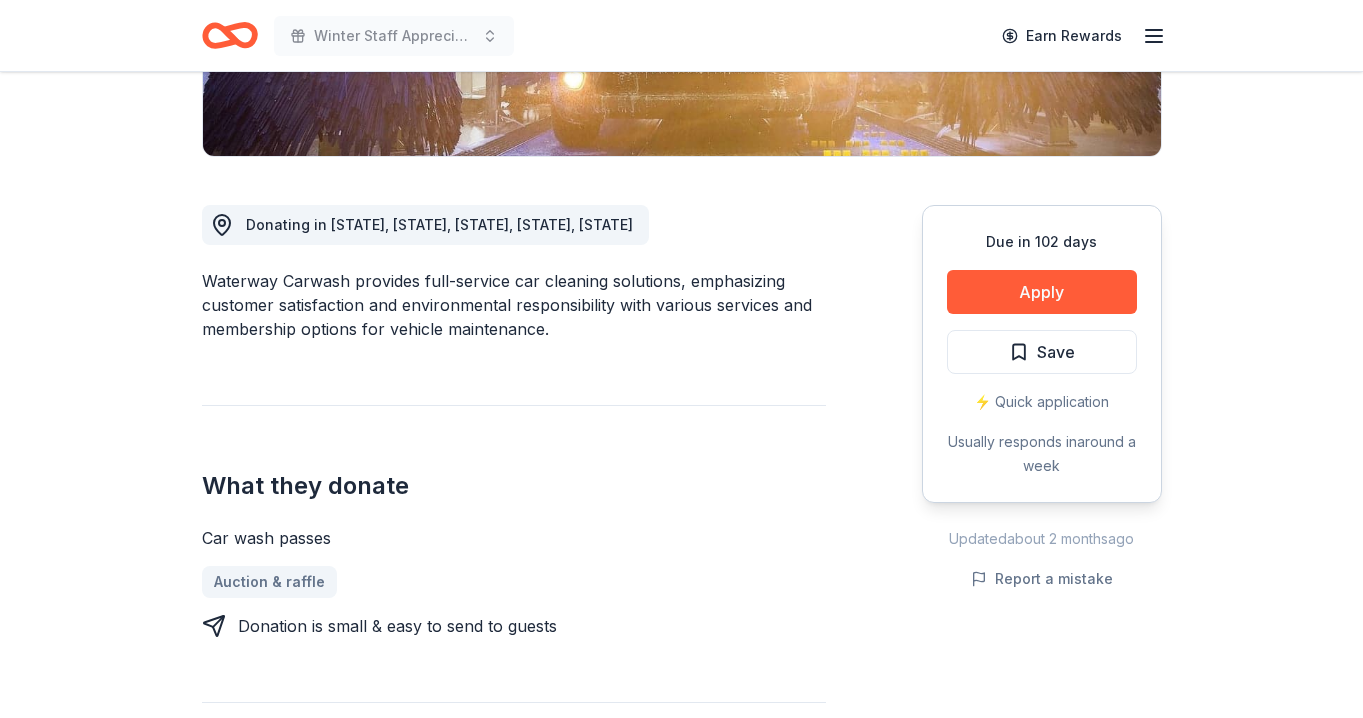 scroll, scrollTop: 452, scrollLeft: 0, axis: vertical 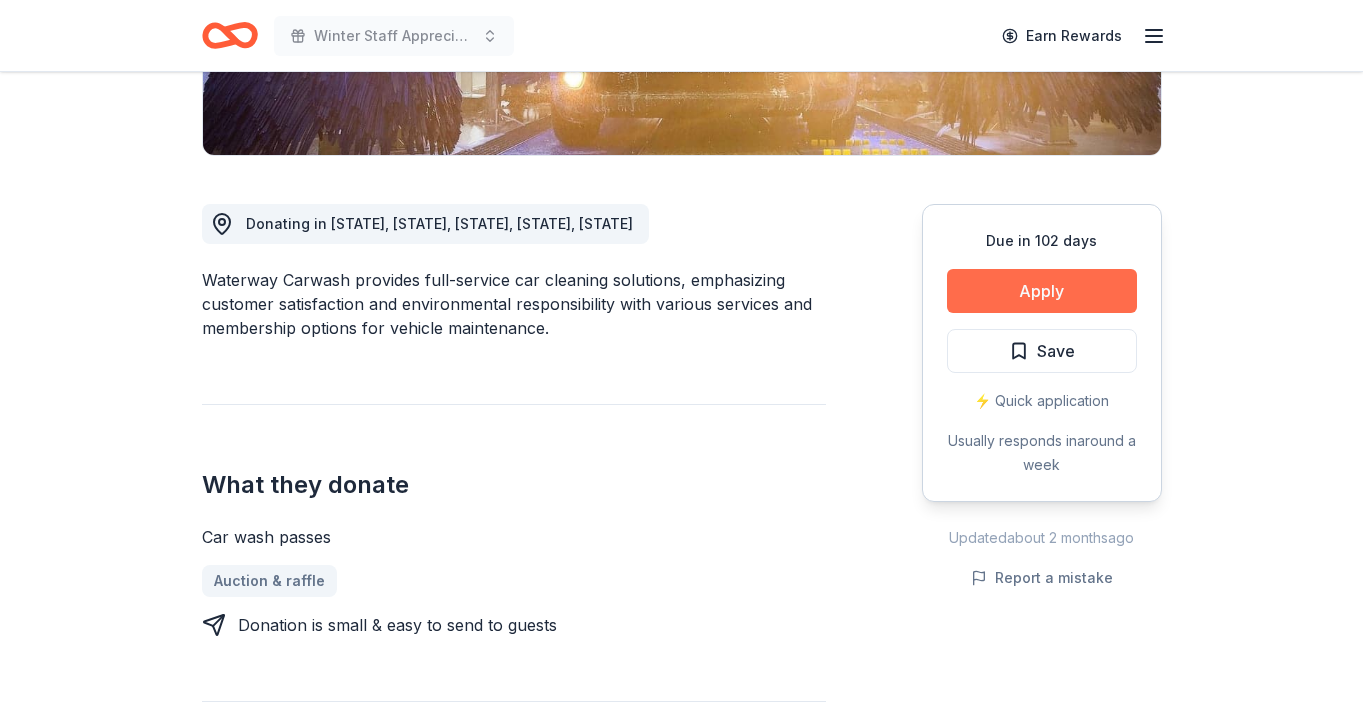 click on "Apply" at bounding box center [1042, 291] 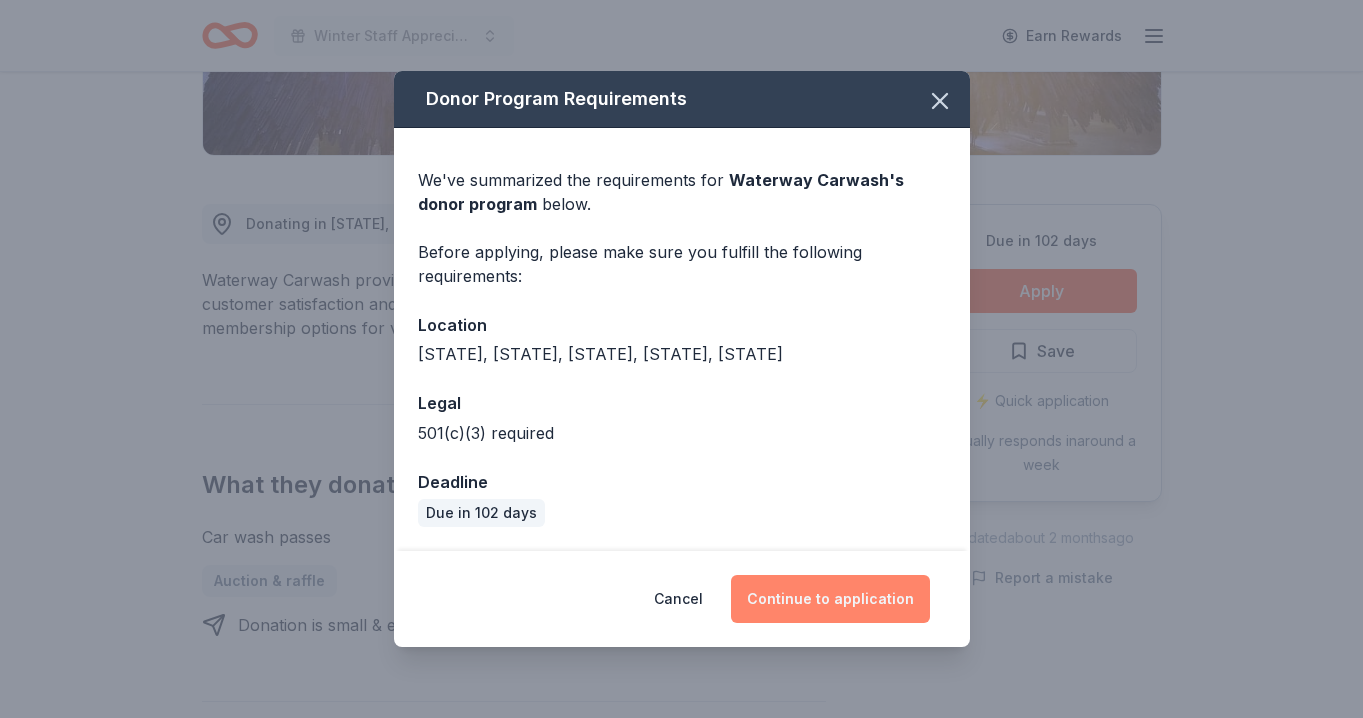 click on "Continue to application" at bounding box center (830, 599) 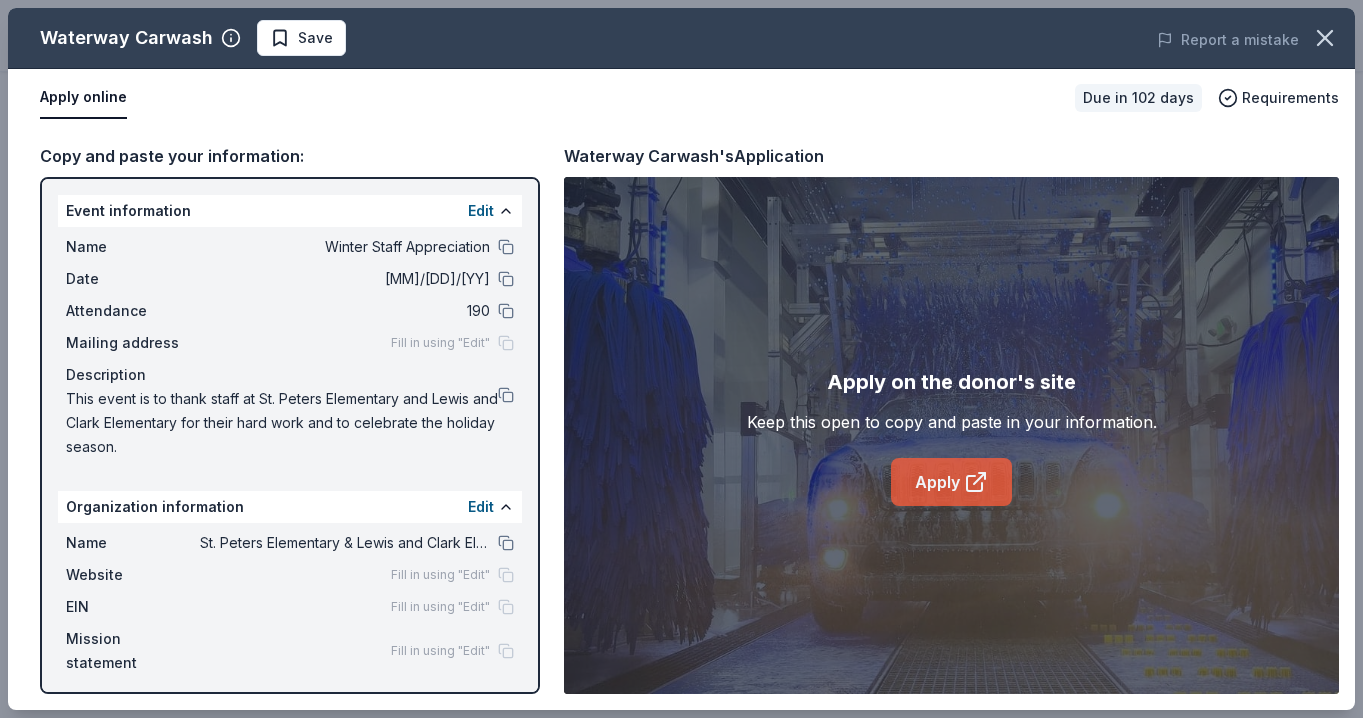 click 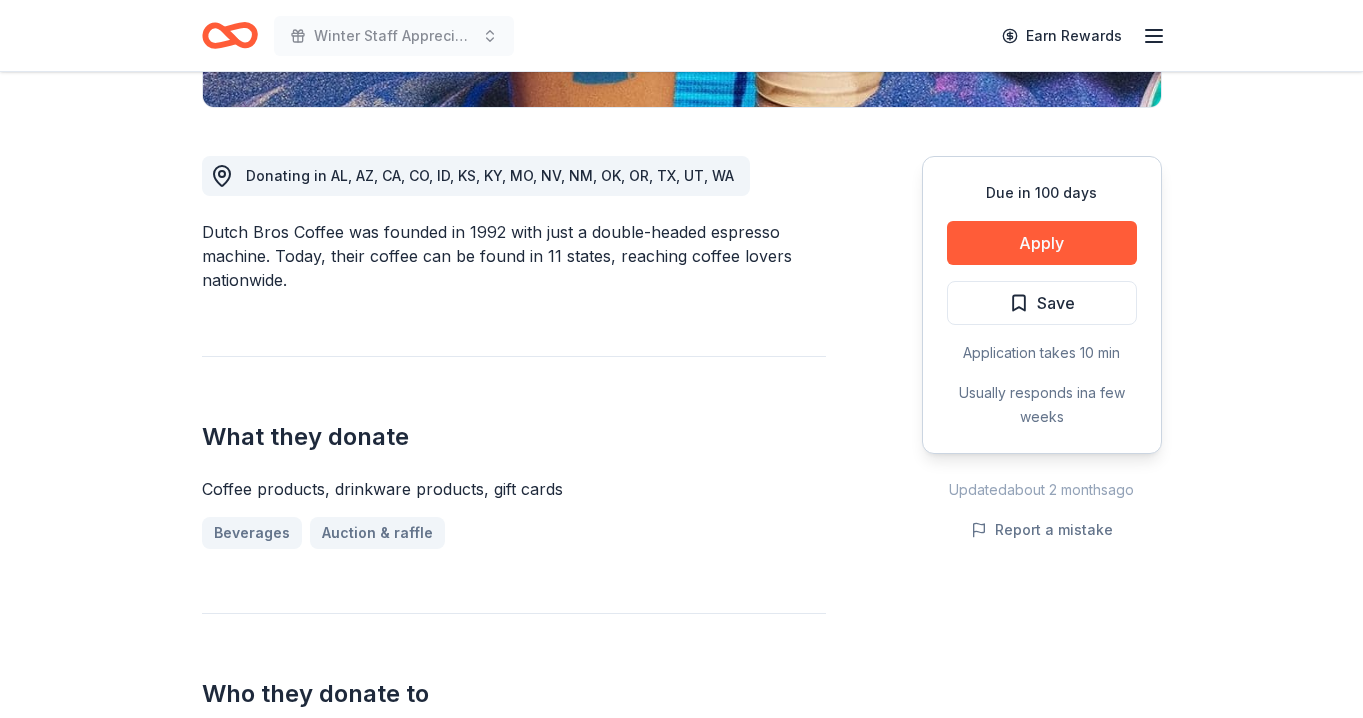 scroll, scrollTop: 504, scrollLeft: 0, axis: vertical 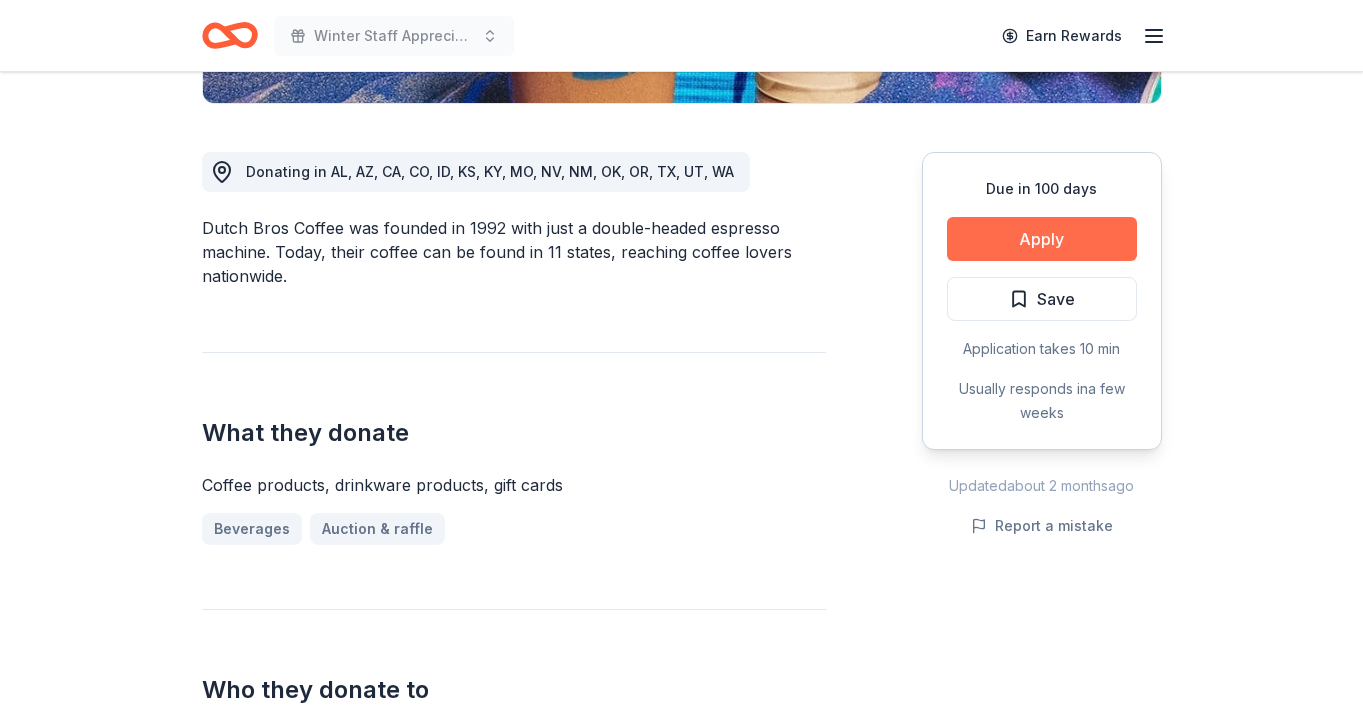 click on "Apply" at bounding box center [1042, 239] 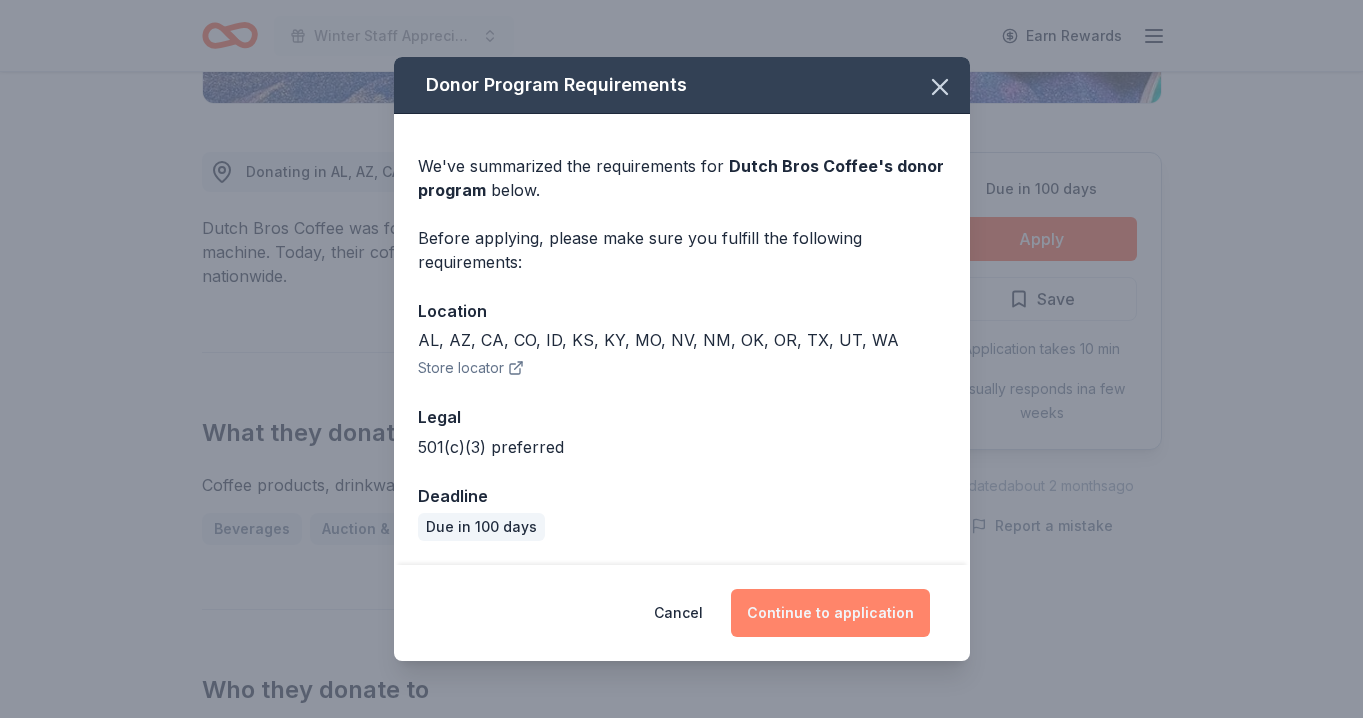 click on "Continue to application" at bounding box center [830, 613] 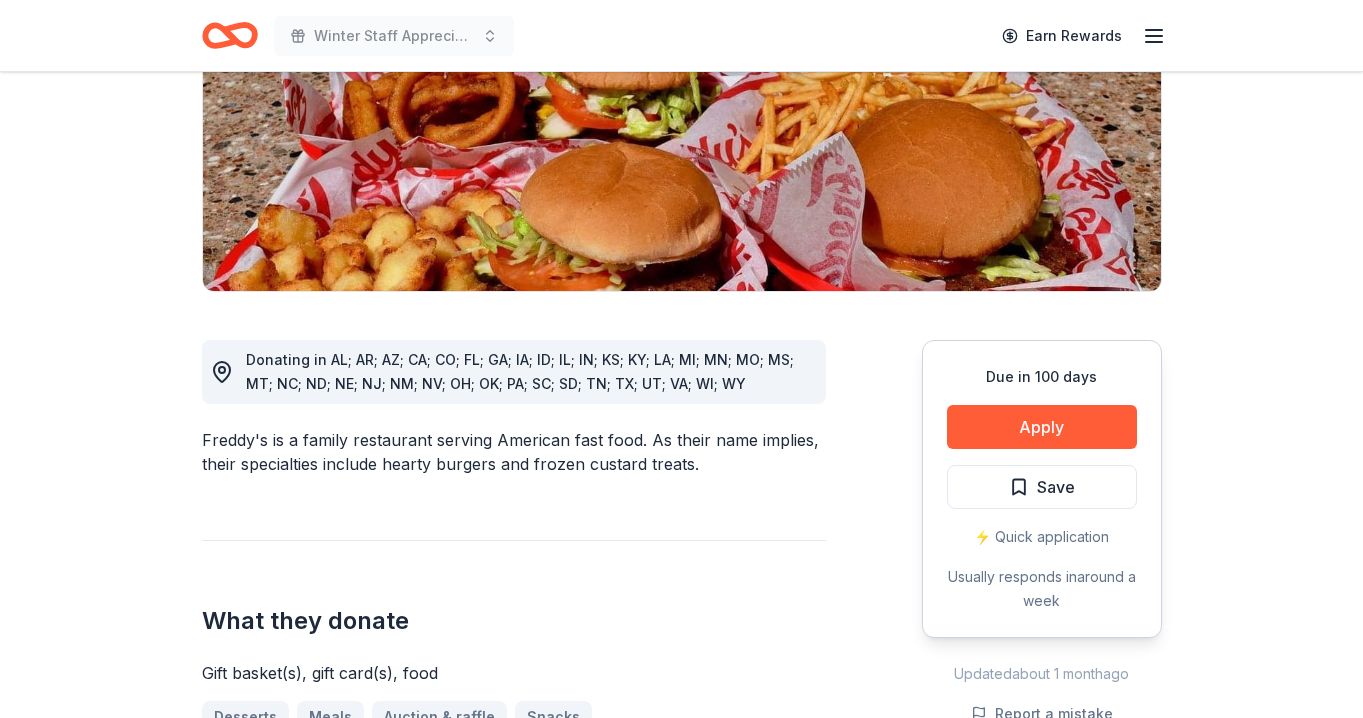 scroll, scrollTop: 321, scrollLeft: 0, axis: vertical 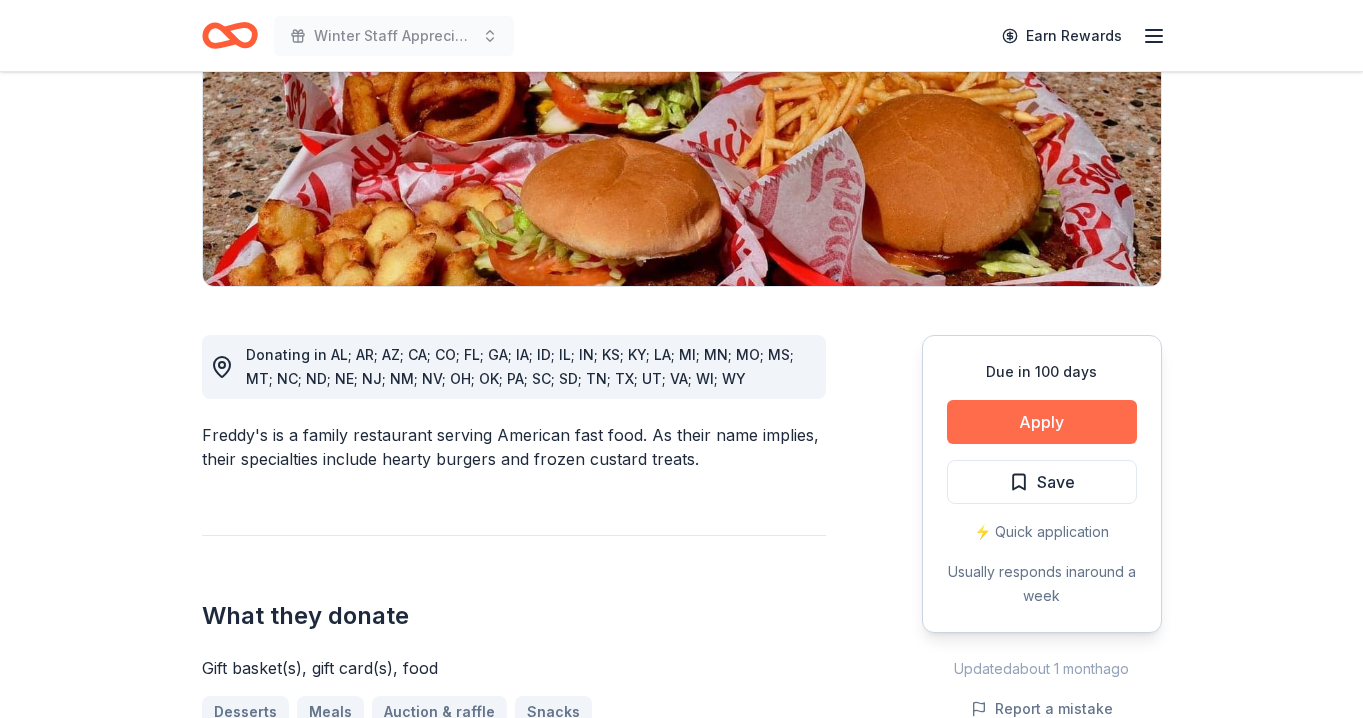 click on "Apply" at bounding box center [1042, 422] 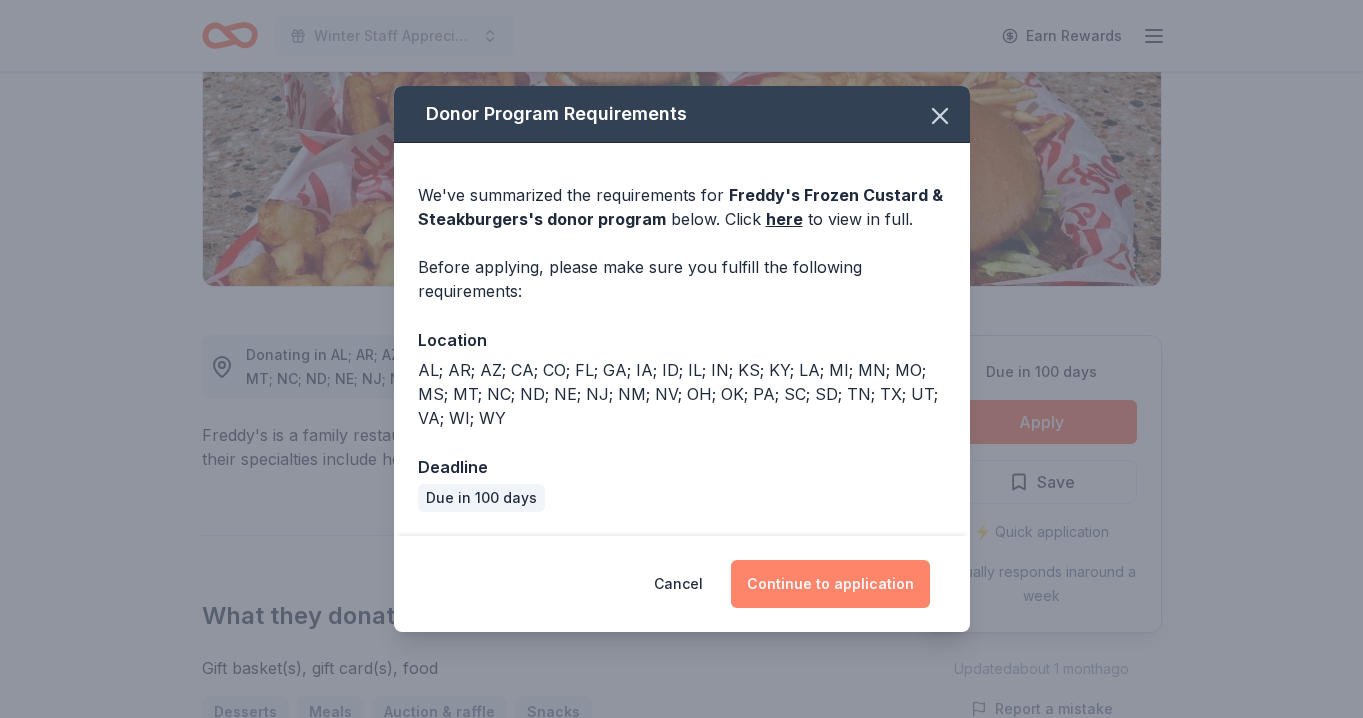 click on "Continue to application" at bounding box center [830, 584] 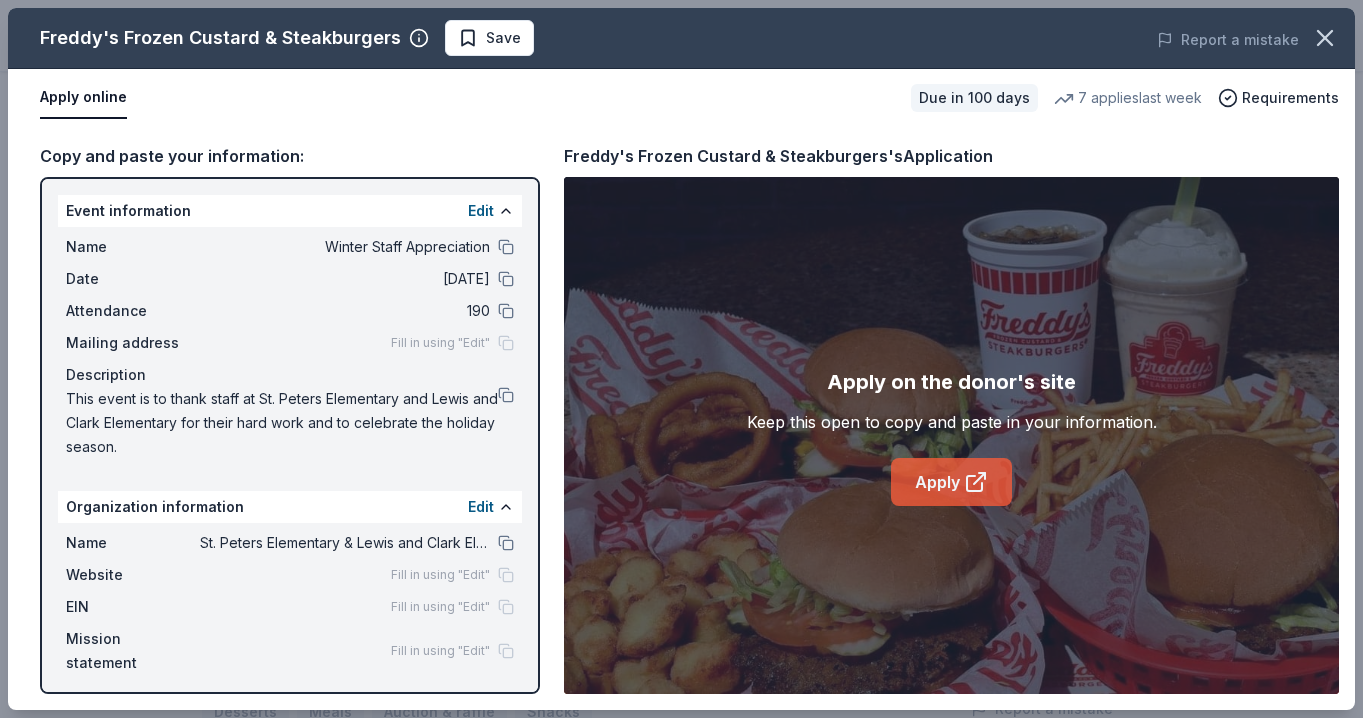 click 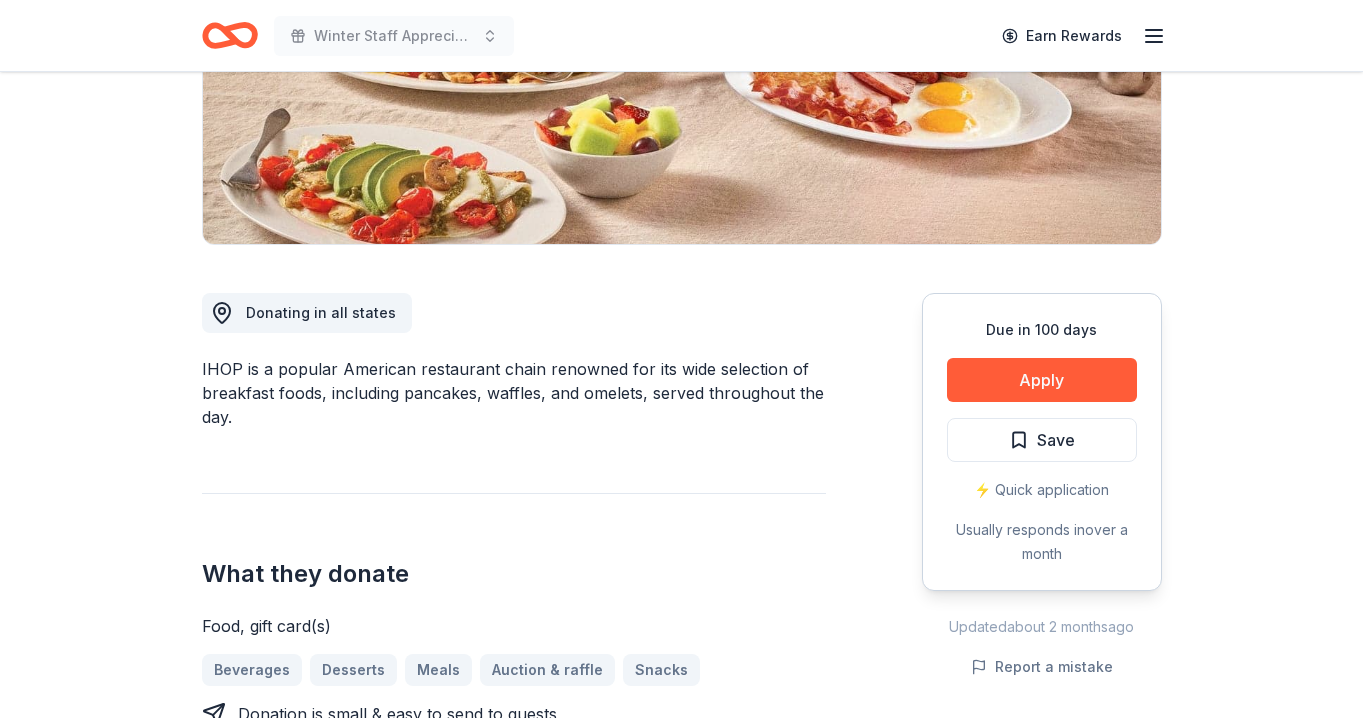 scroll, scrollTop: 370, scrollLeft: 0, axis: vertical 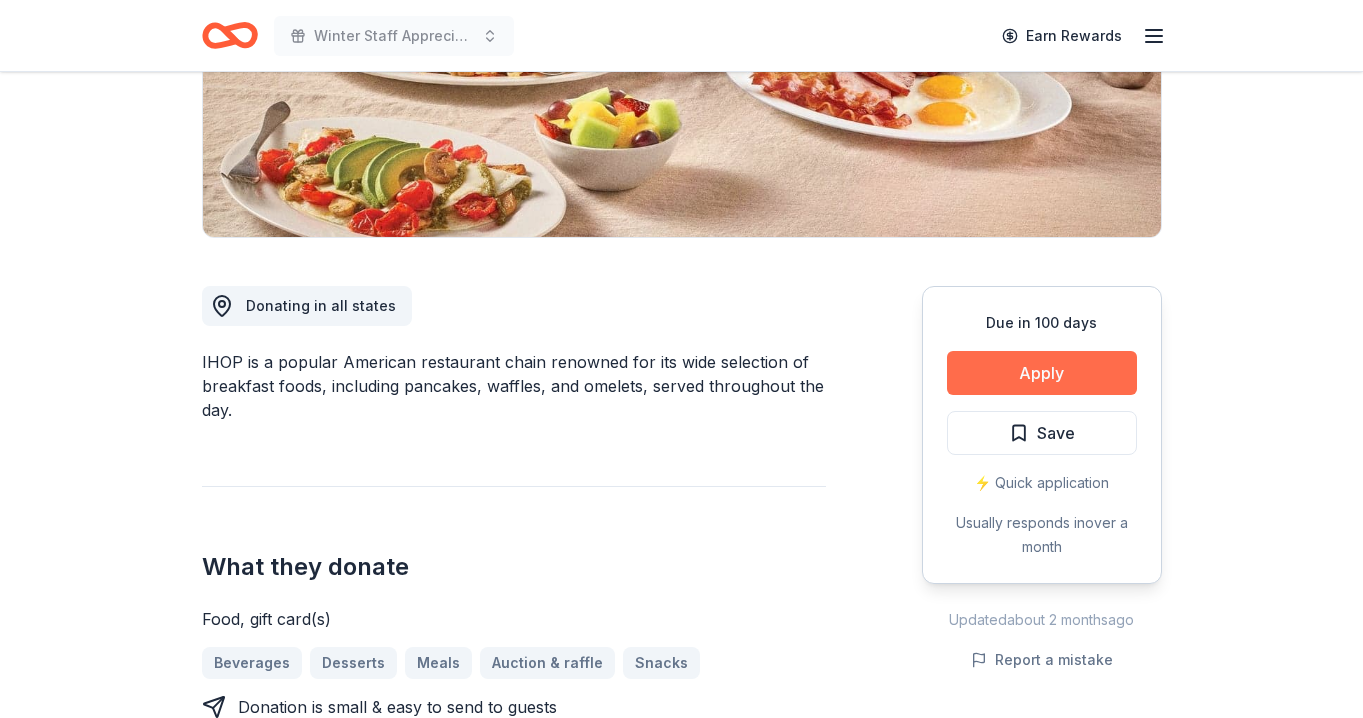 click on "Apply" at bounding box center [1042, 373] 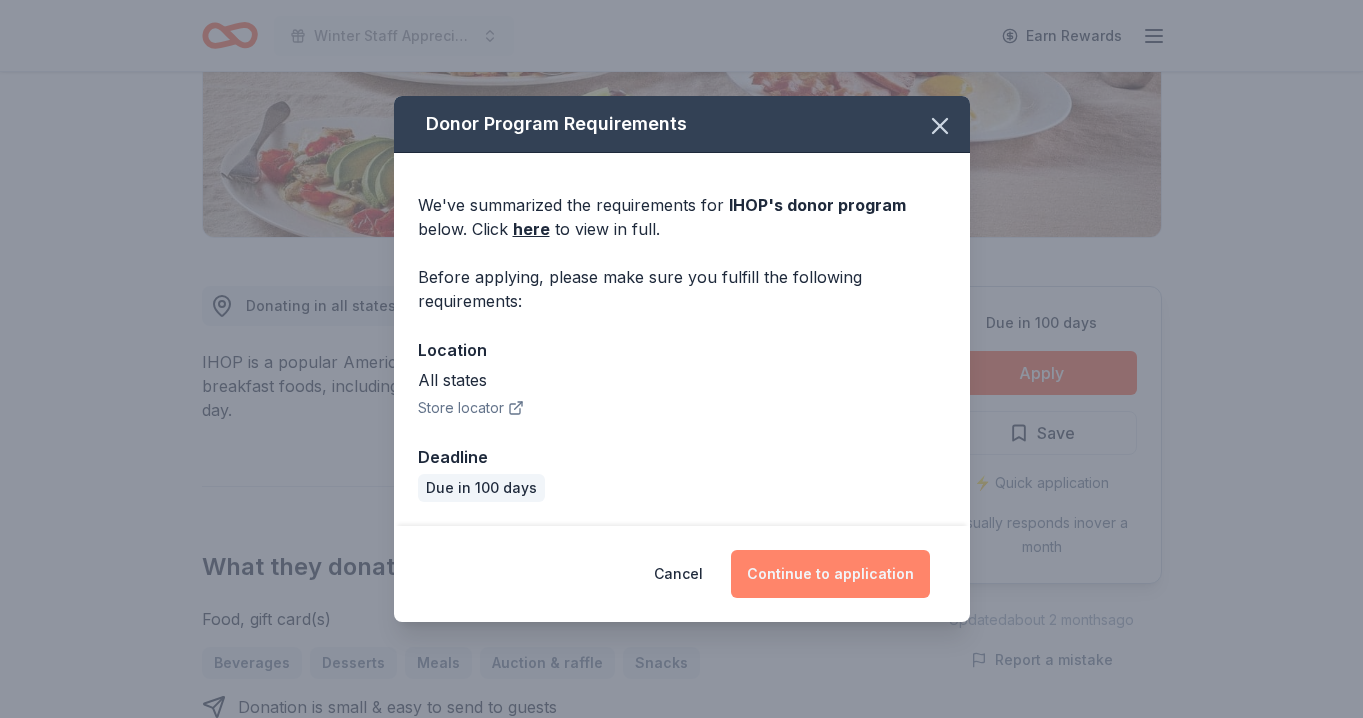 click on "Continue to application" at bounding box center [830, 574] 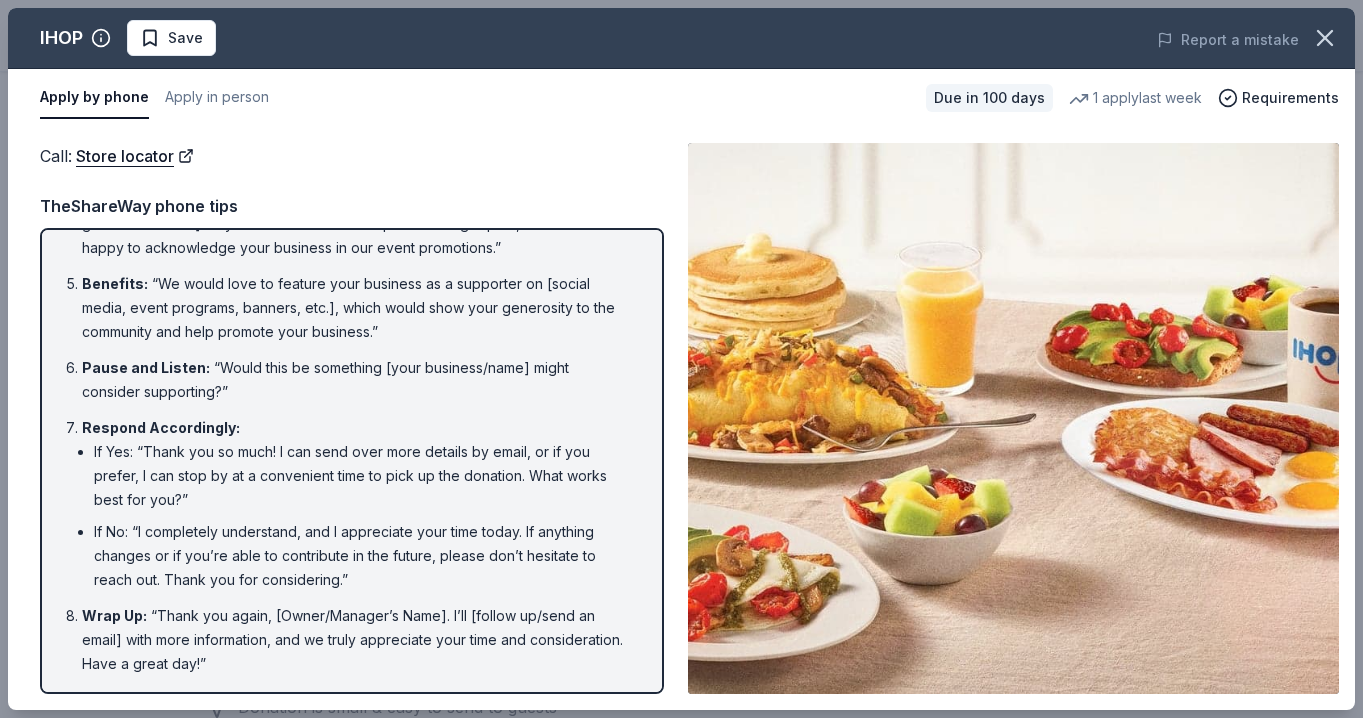 scroll, scrollTop: 0, scrollLeft: 0, axis: both 